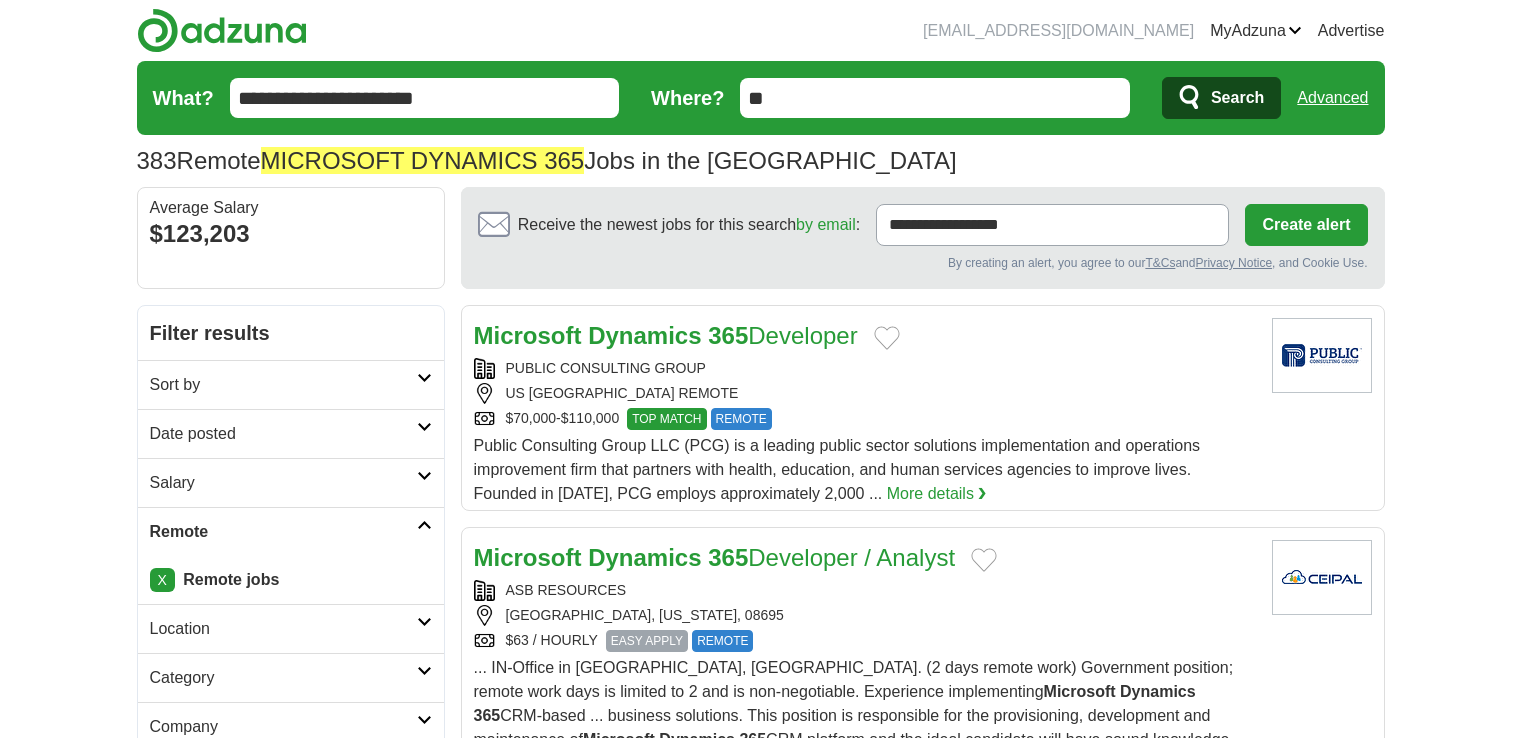 scroll, scrollTop: 0, scrollLeft: 0, axis: both 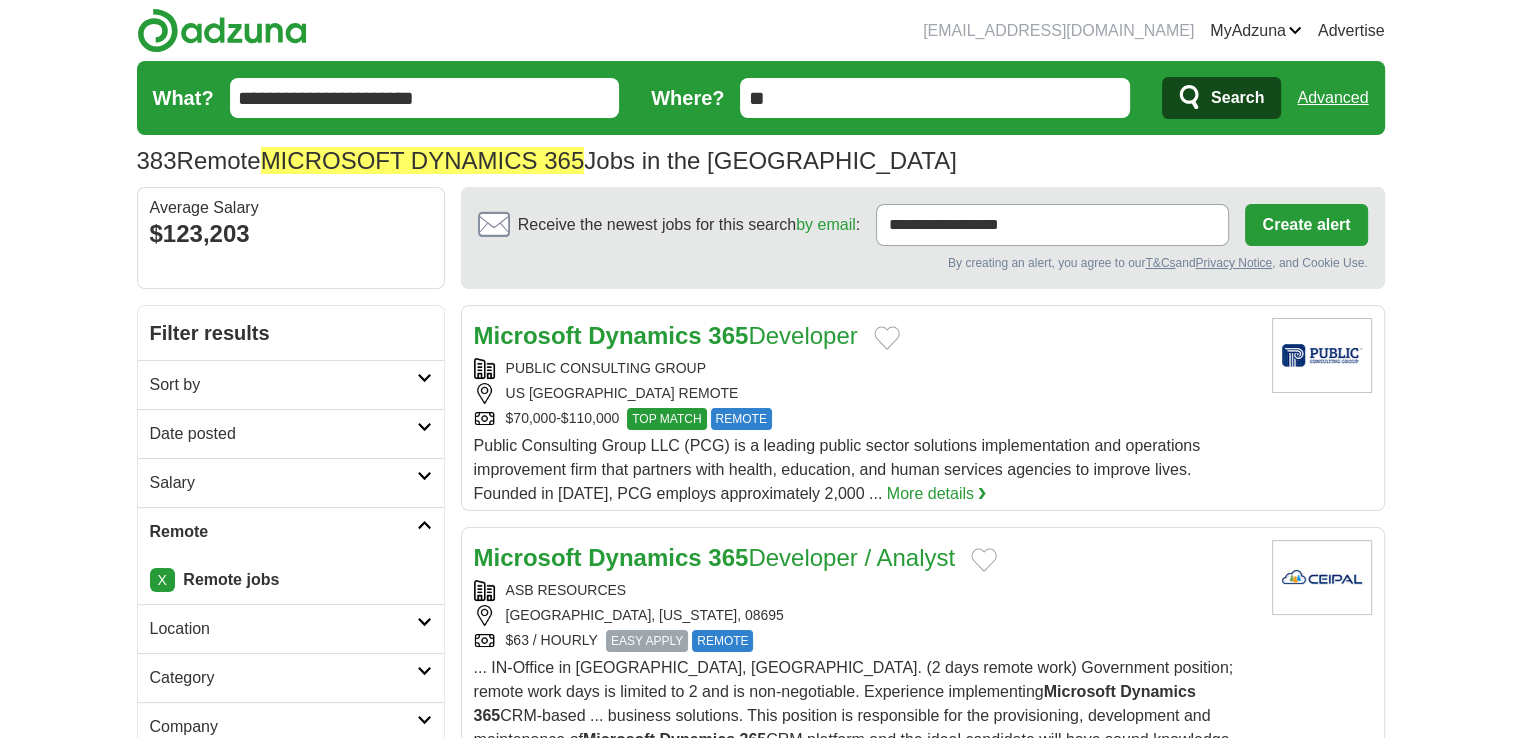 click at bounding box center (424, 427) 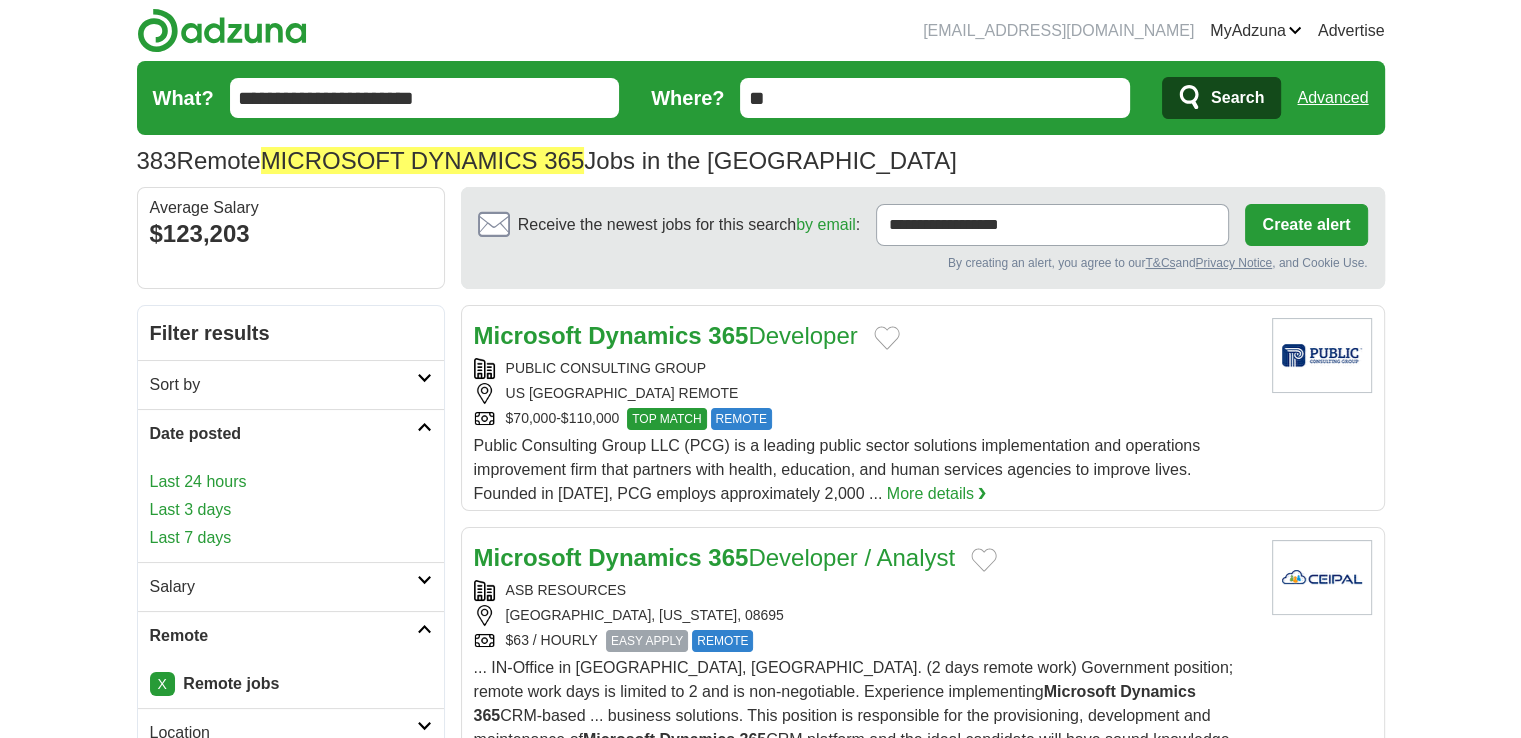 click on "Last 7 days" at bounding box center (291, 538) 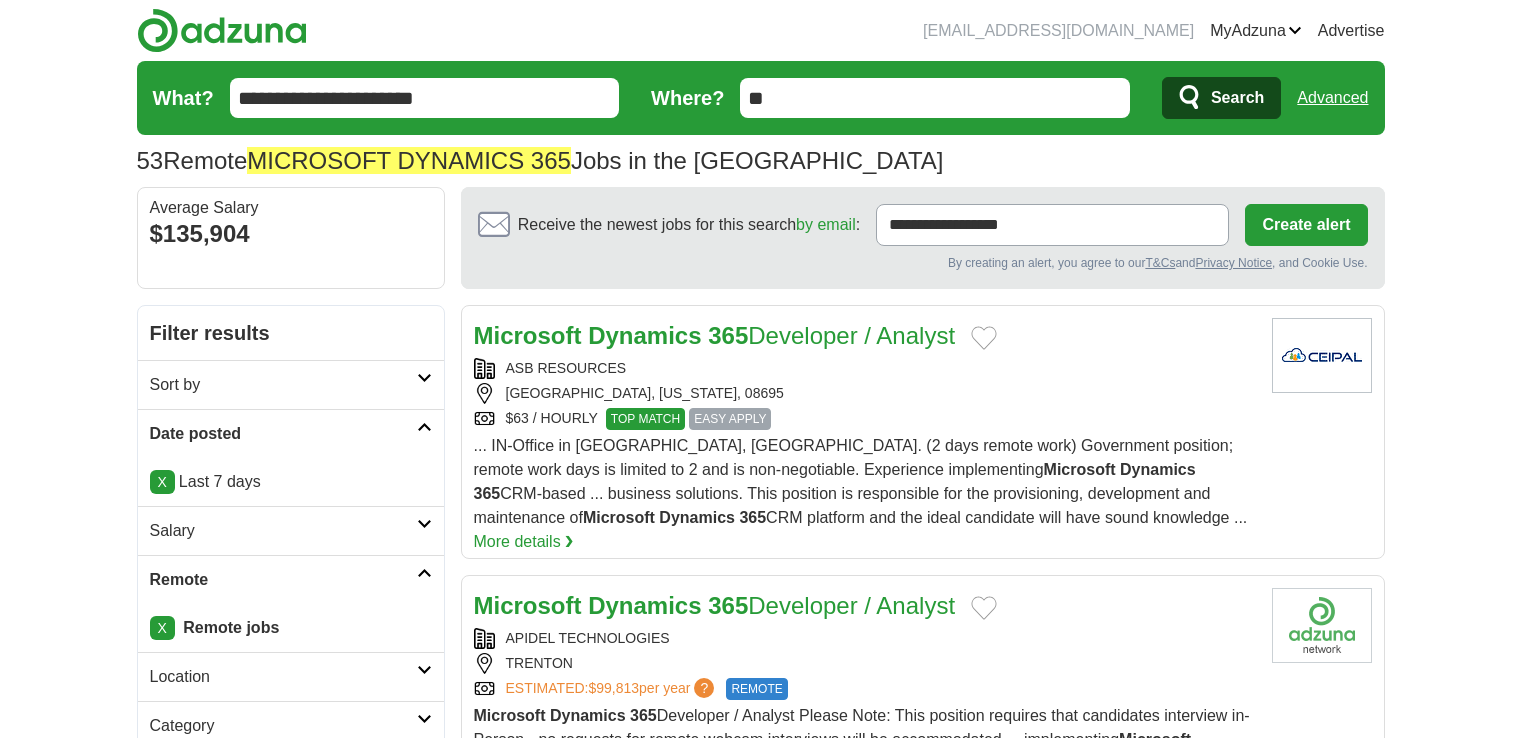 scroll, scrollTop: 0, scrollLeft: 0, axis: both 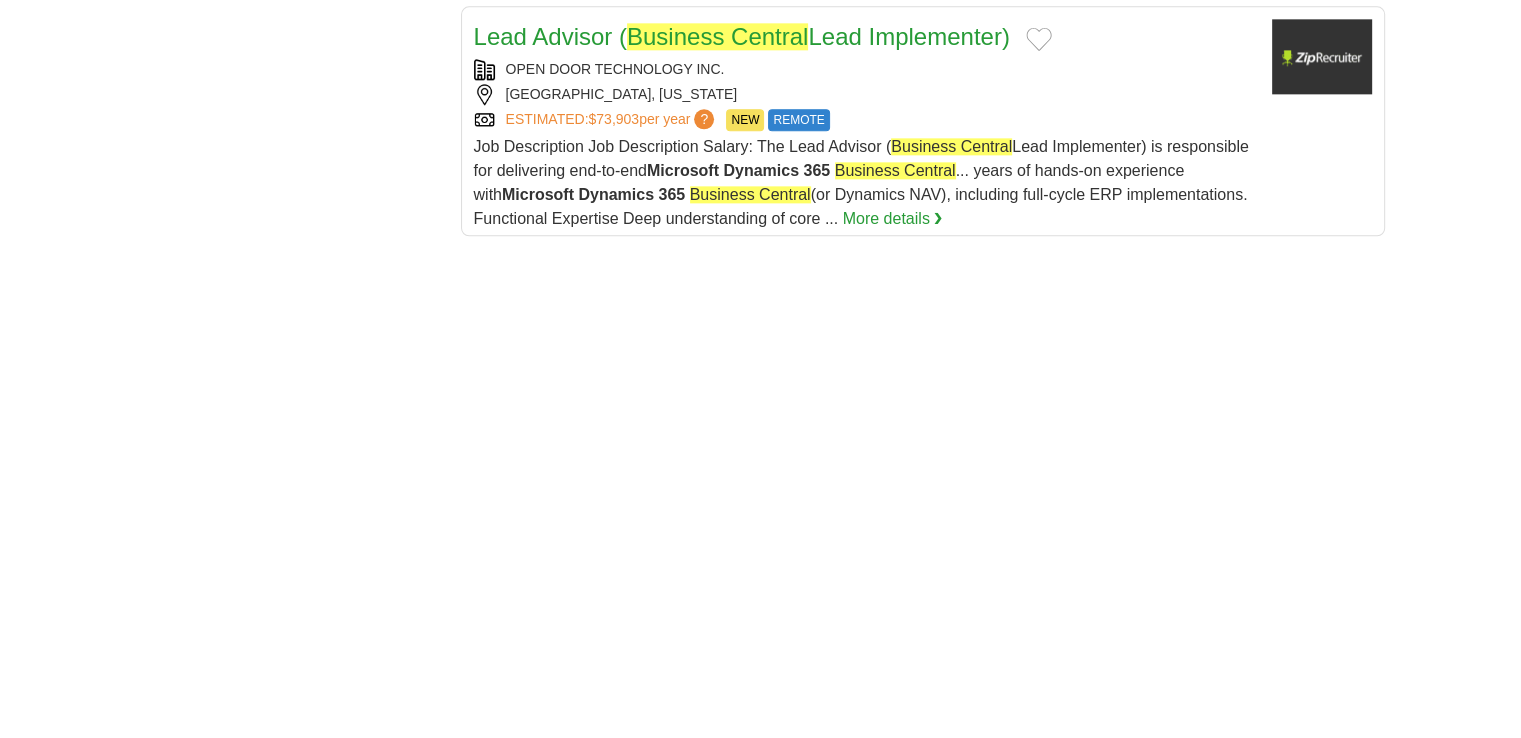 click on "Business Central" at bounding box center (717, 36) 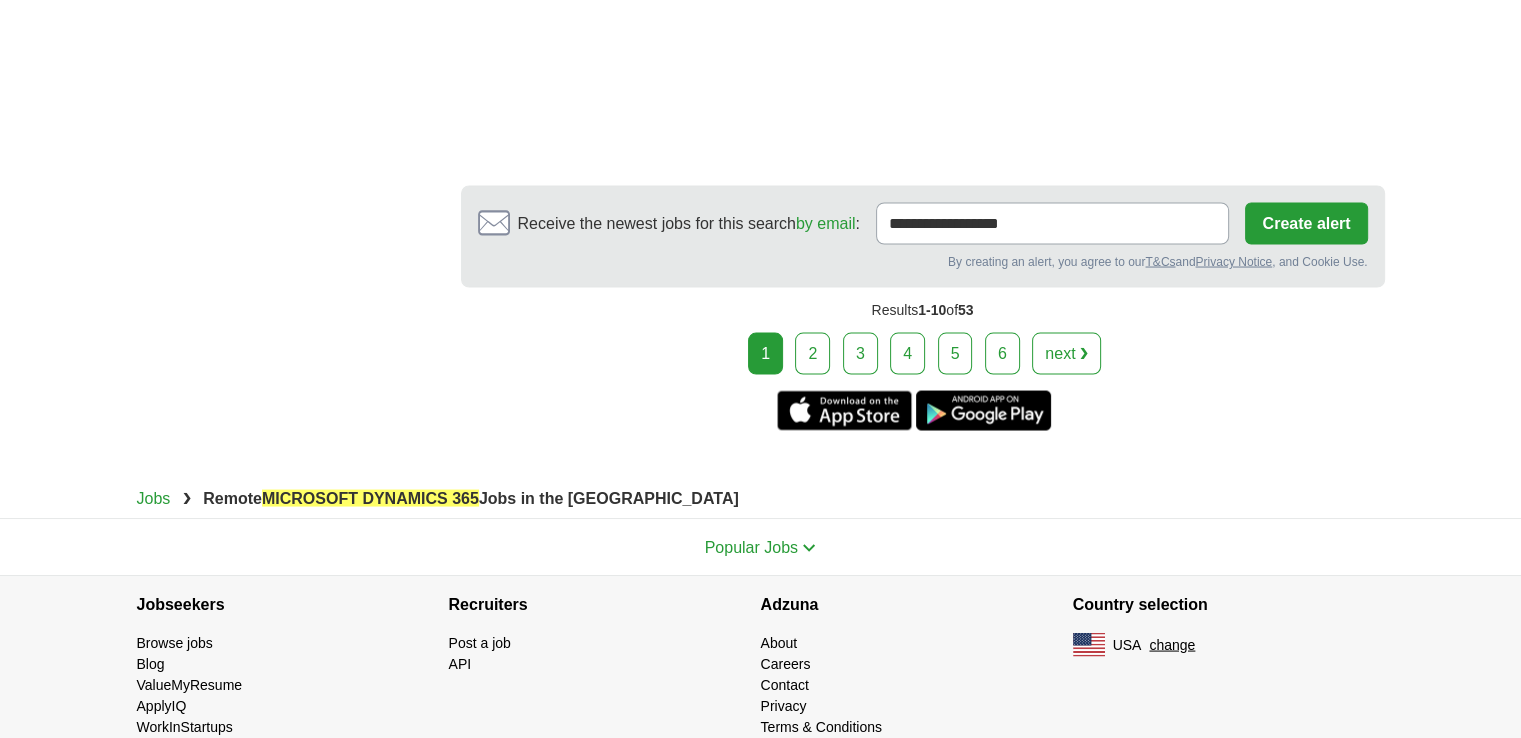 scroll, scrollTop: 3800, scrollLeft: 0, axis: vertical 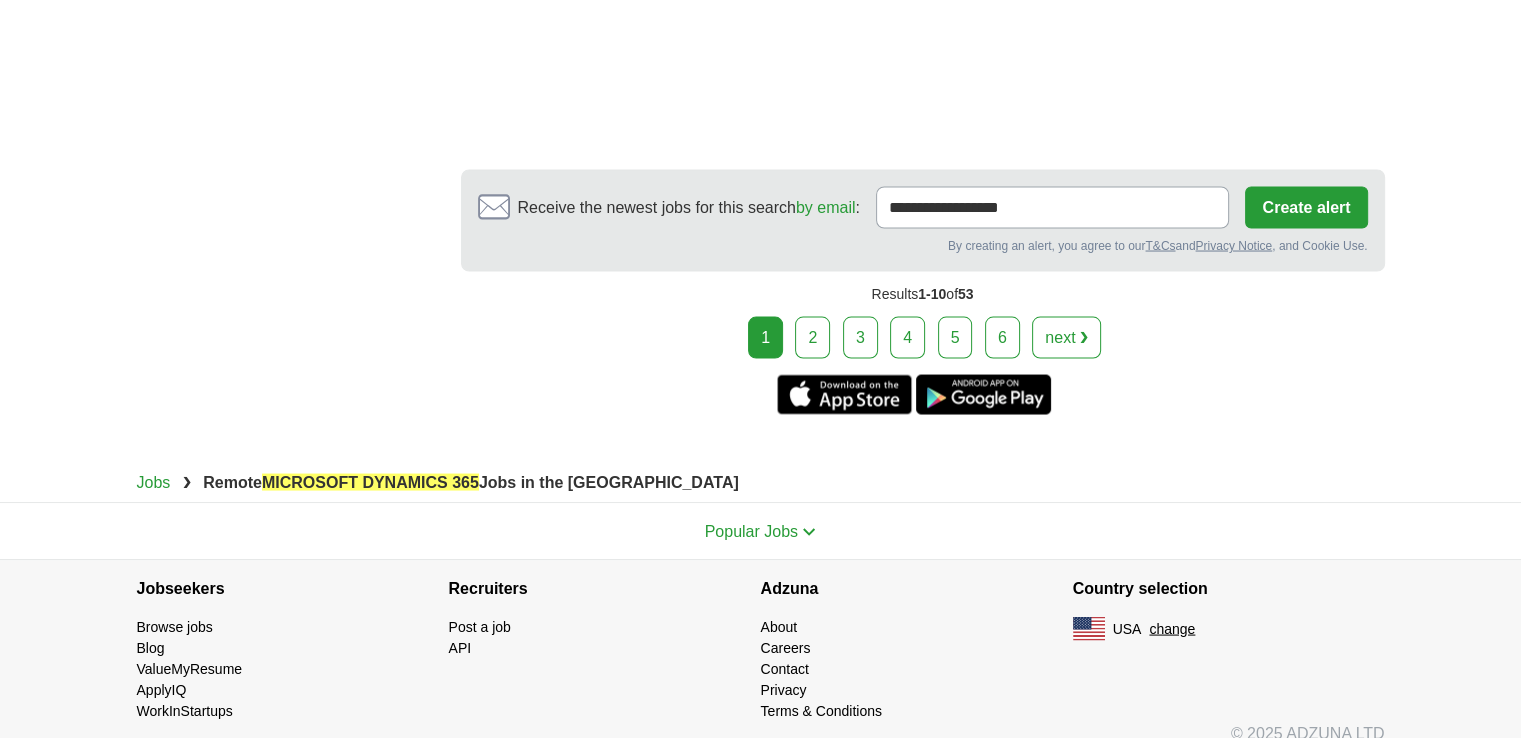 click on "2" at bounding box center [812, 337] 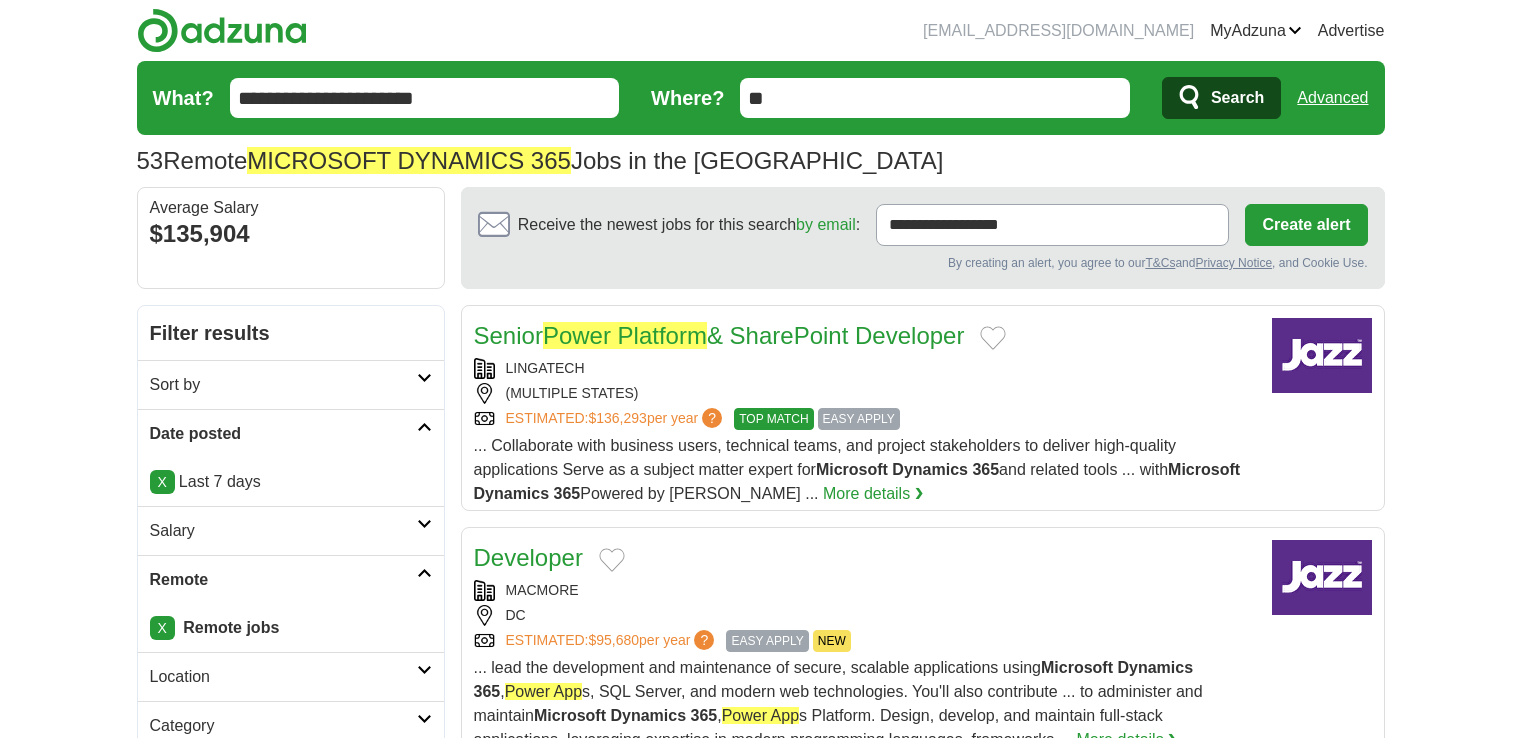 scroll, scrollTop: 0, scrollLeft: 0, axis: both 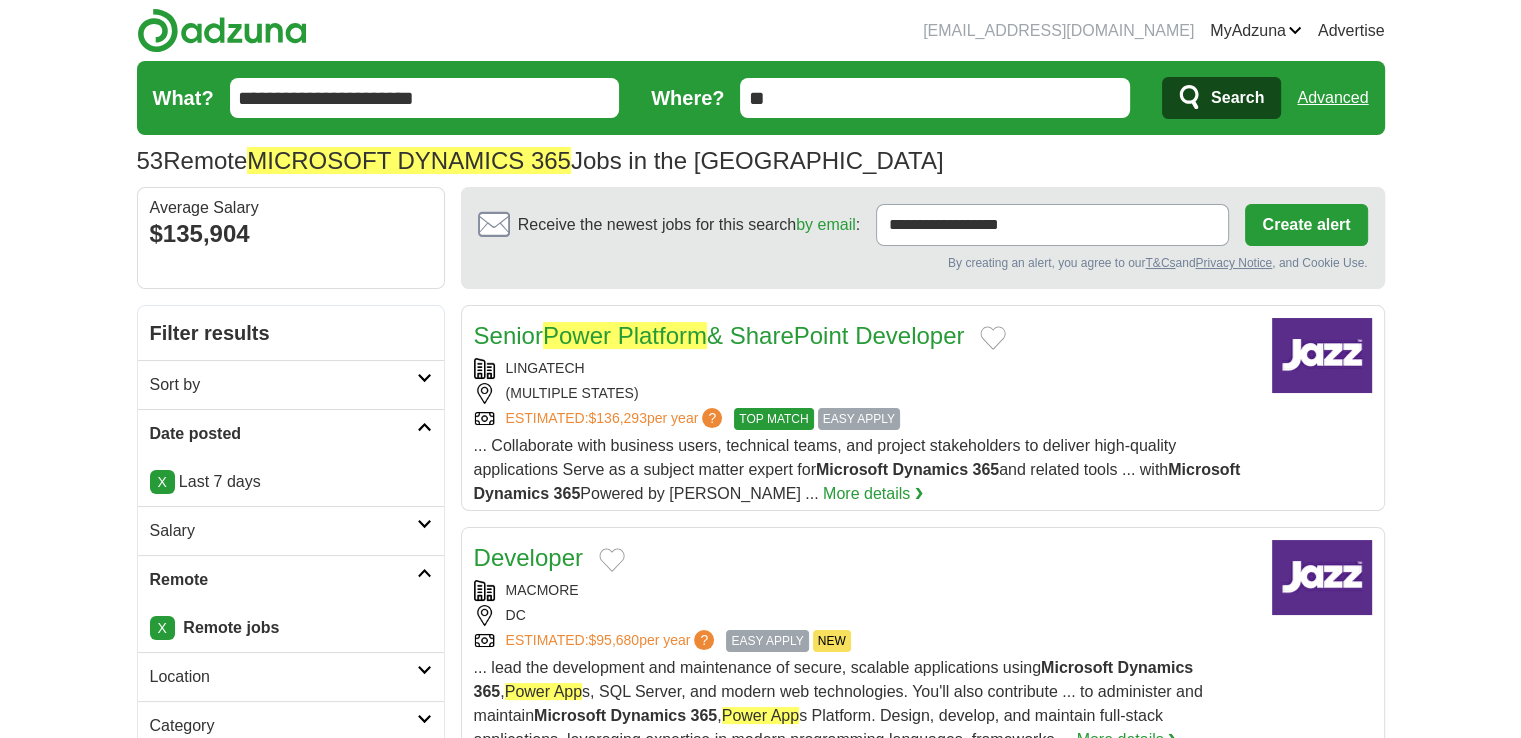 click on "Senior  Power Platform  & SharePoint Developer" at bounding box center (719, 335) 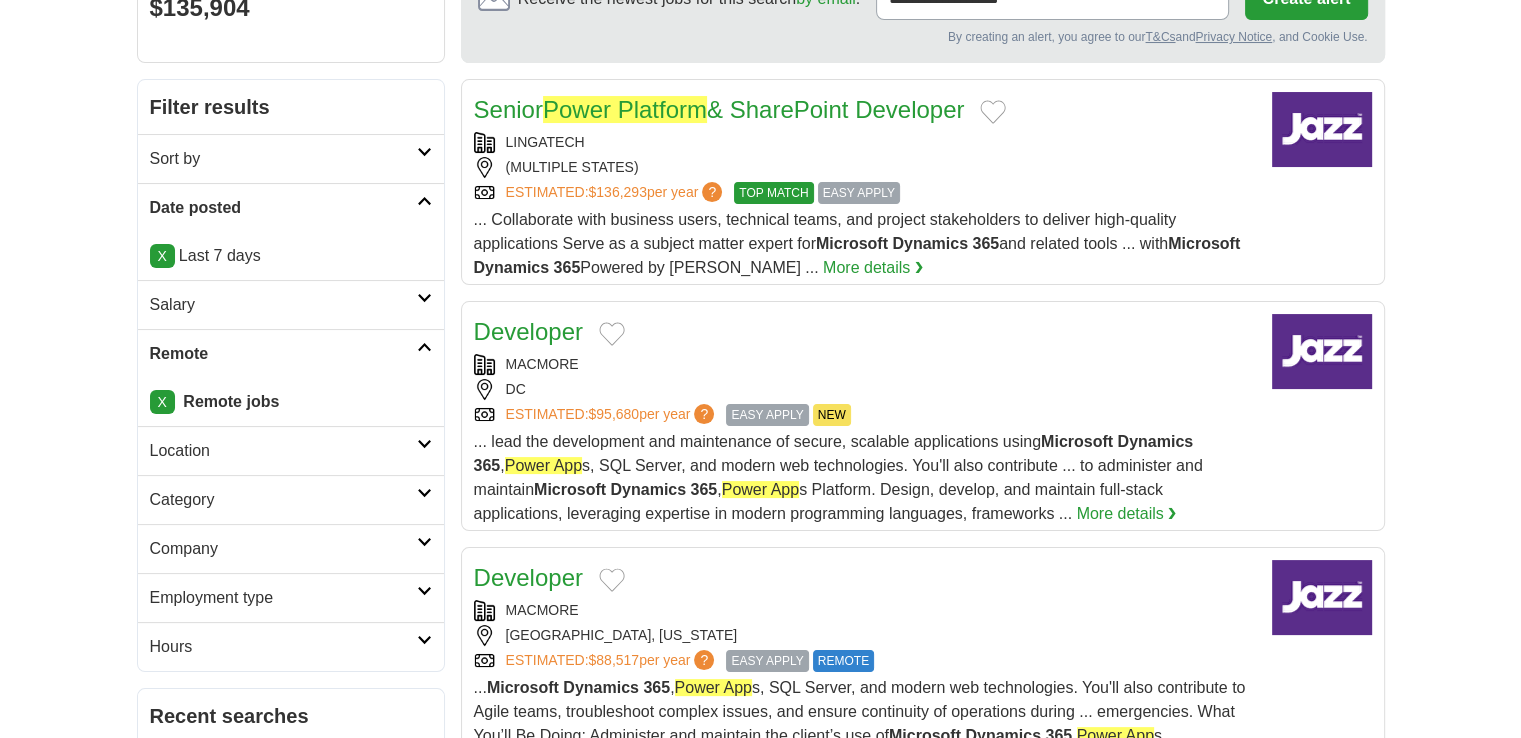 scroll, scrollTop: 300, scrollLeft: 0, axis: vertical 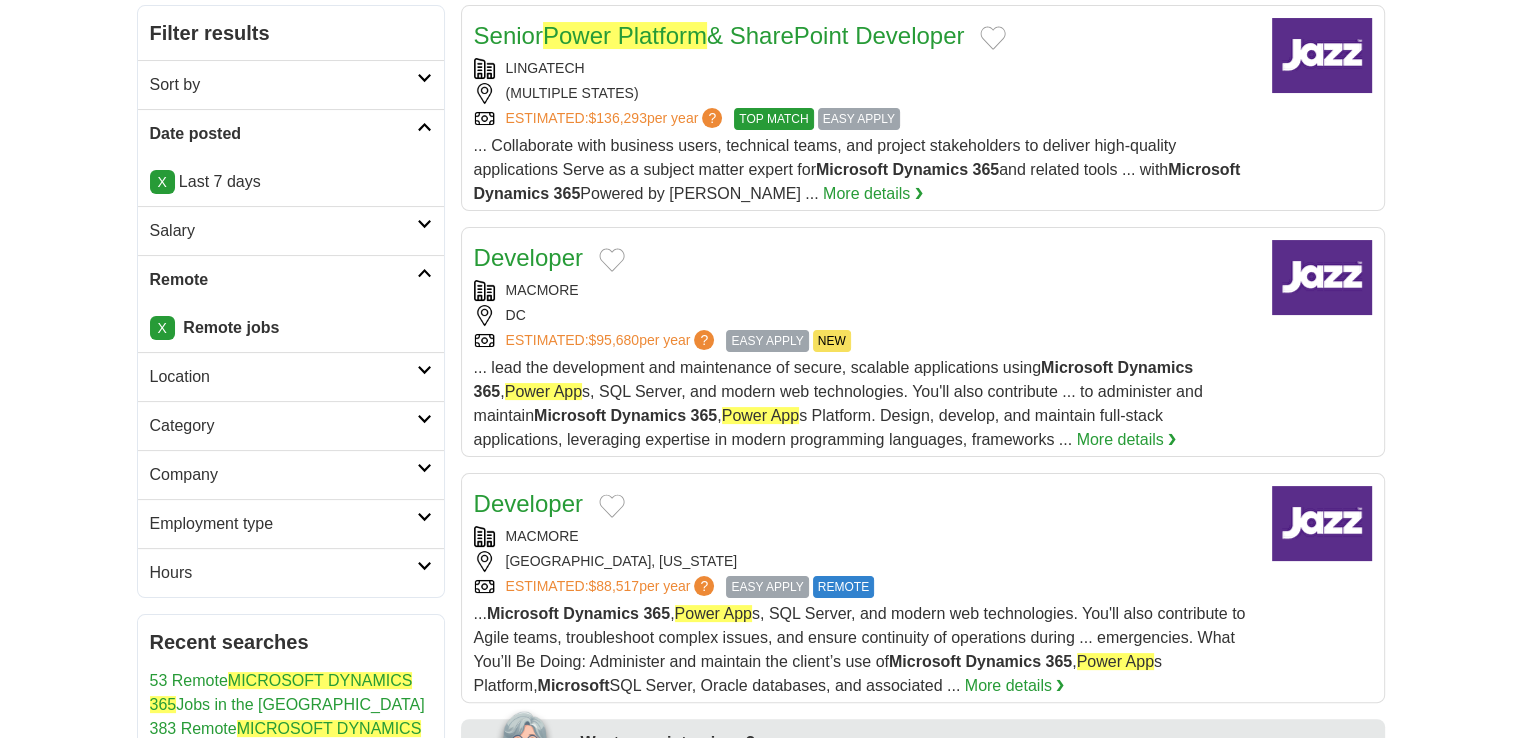 click on "EASY APPLY" at bounding box center (767, 341) 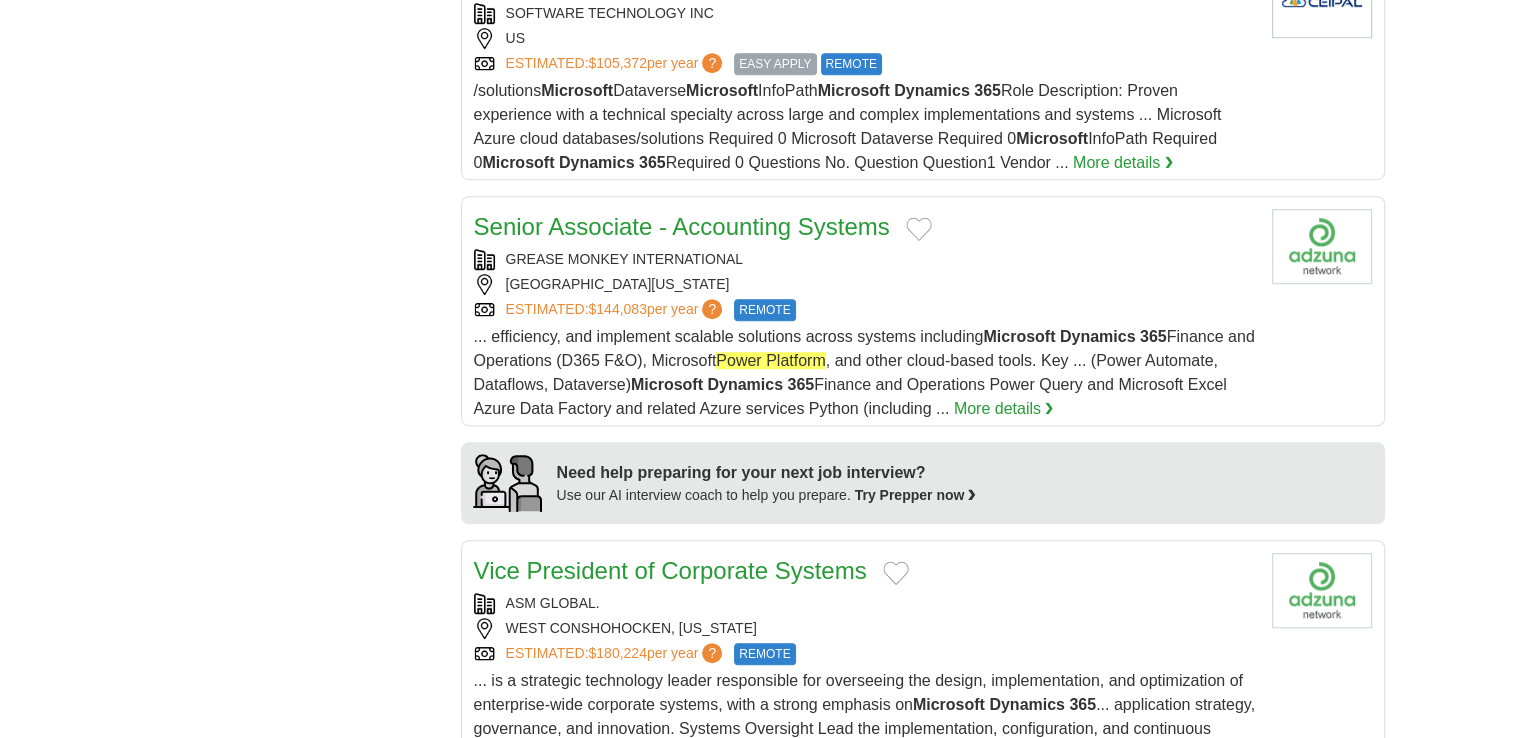 scroll, scrollTop: 1300, scrollLeft: 0, axis: vertical 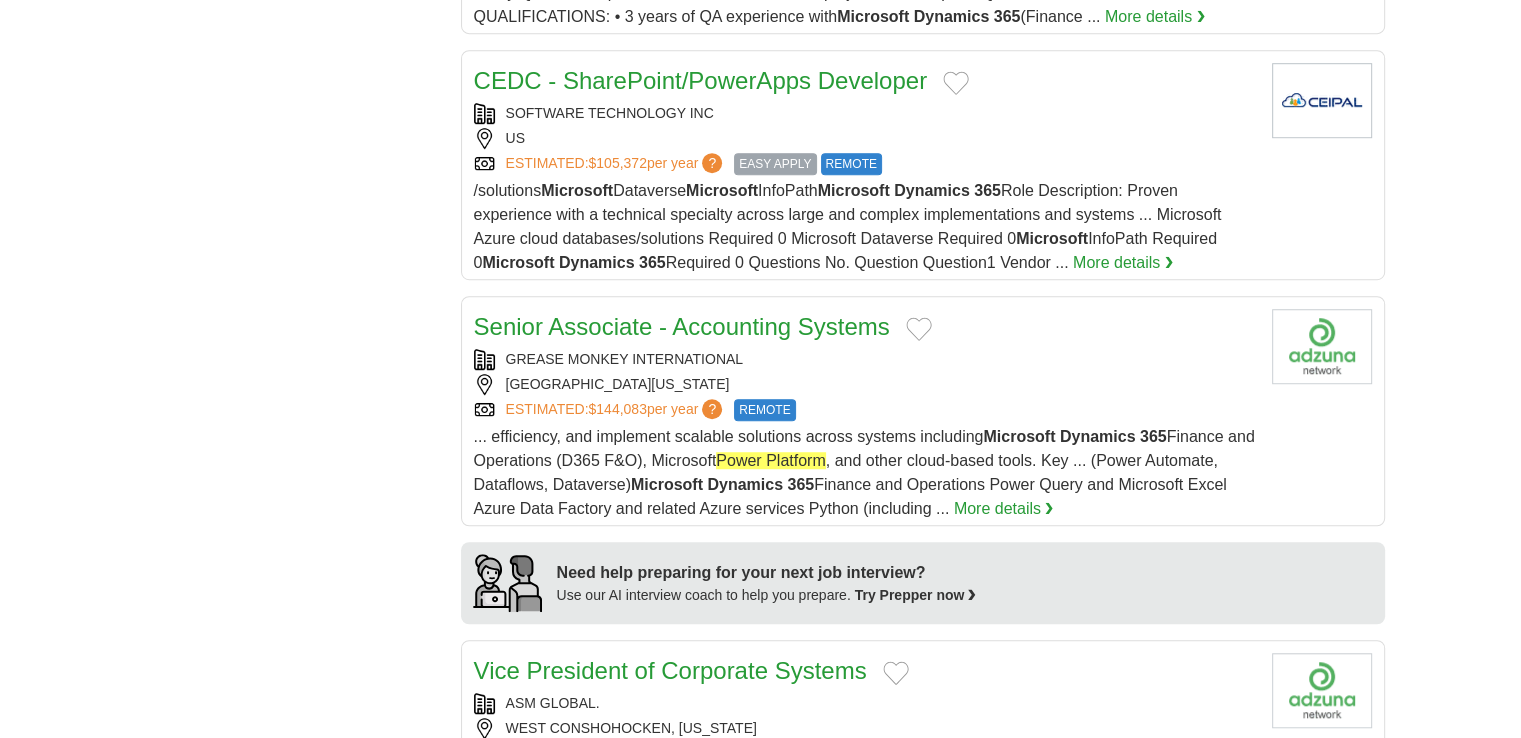 click on "Senior Associate - Accounting Systems" at bounding box center (682, 326) 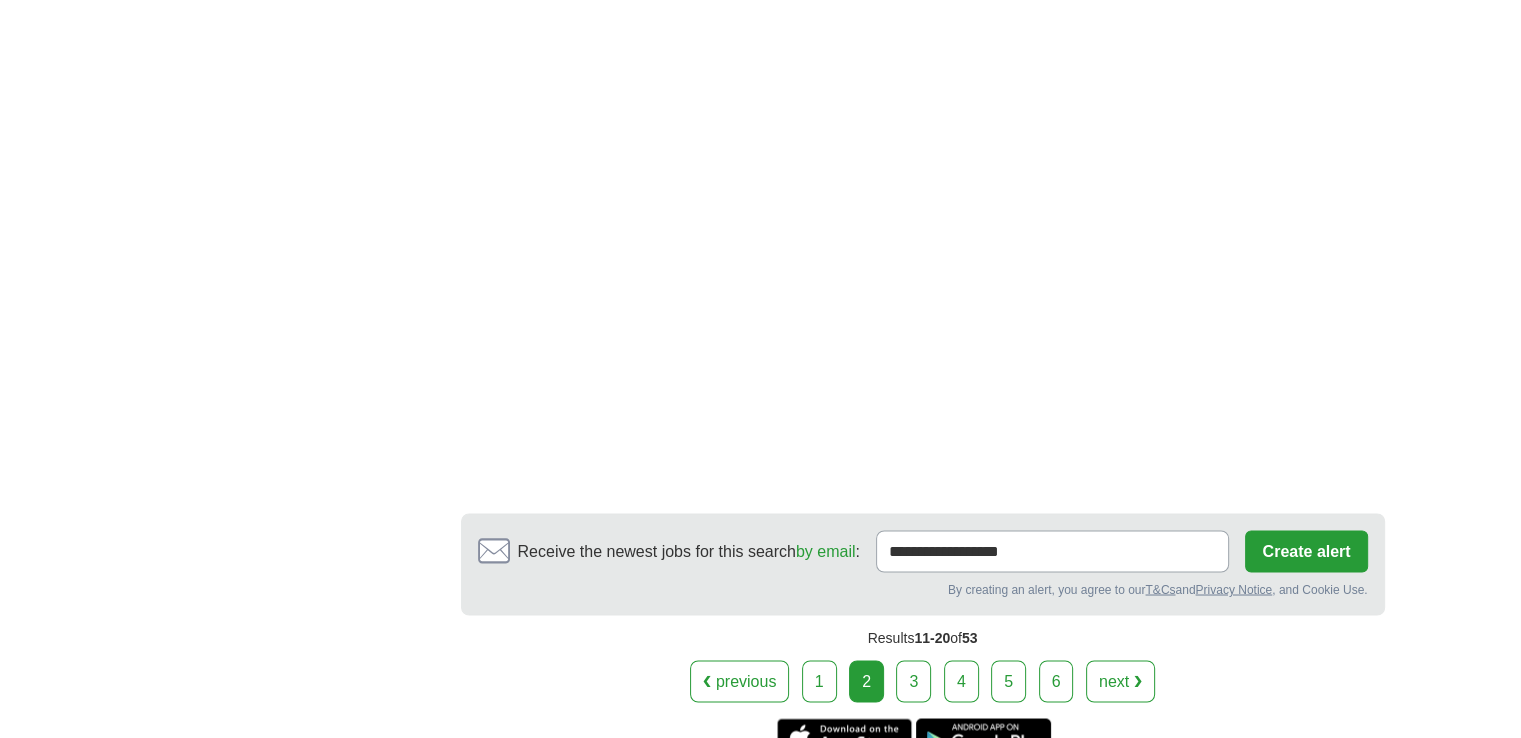 scroll, scrollTop: 3300, scrollLeft: 0, axis: vertical 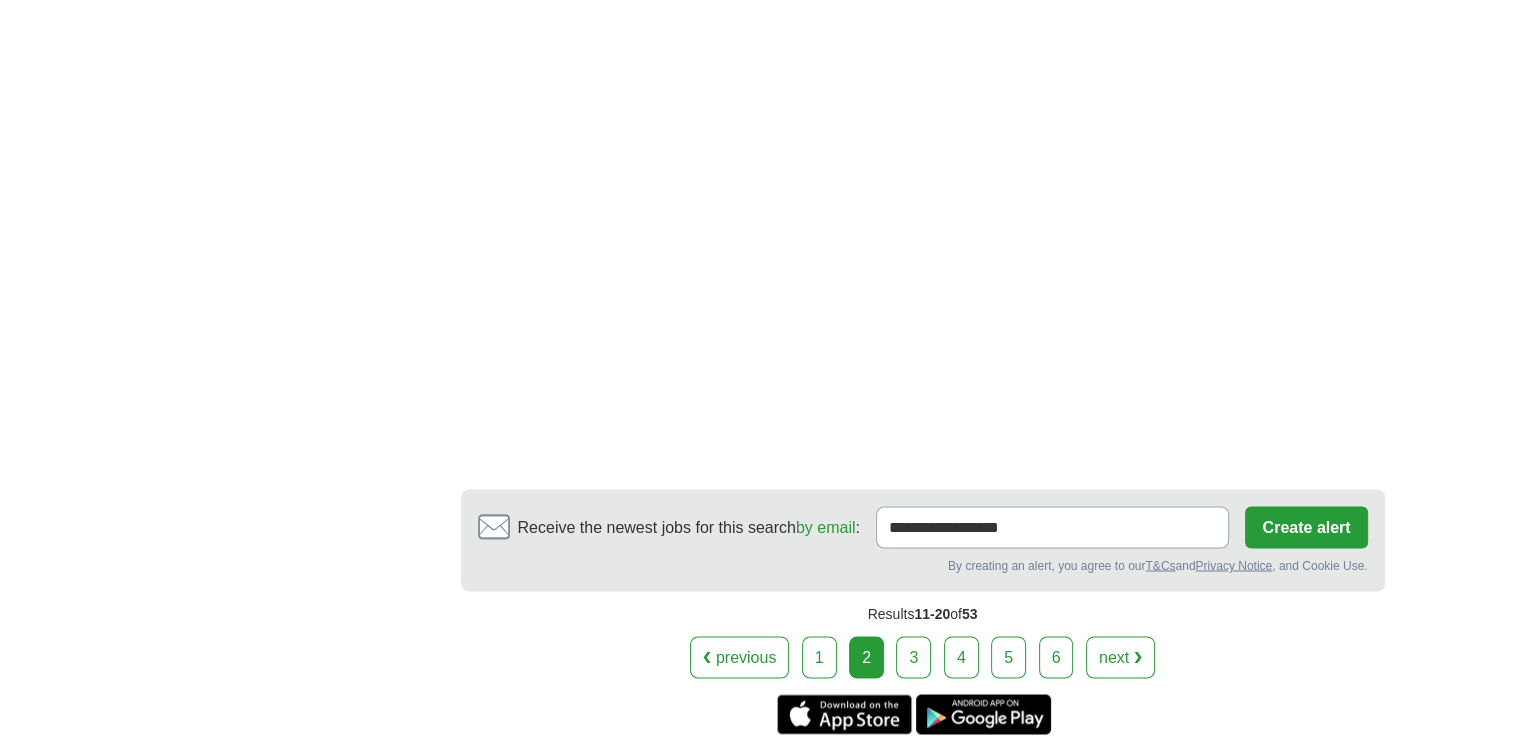 click on "3" at bounding box center (913, 657) 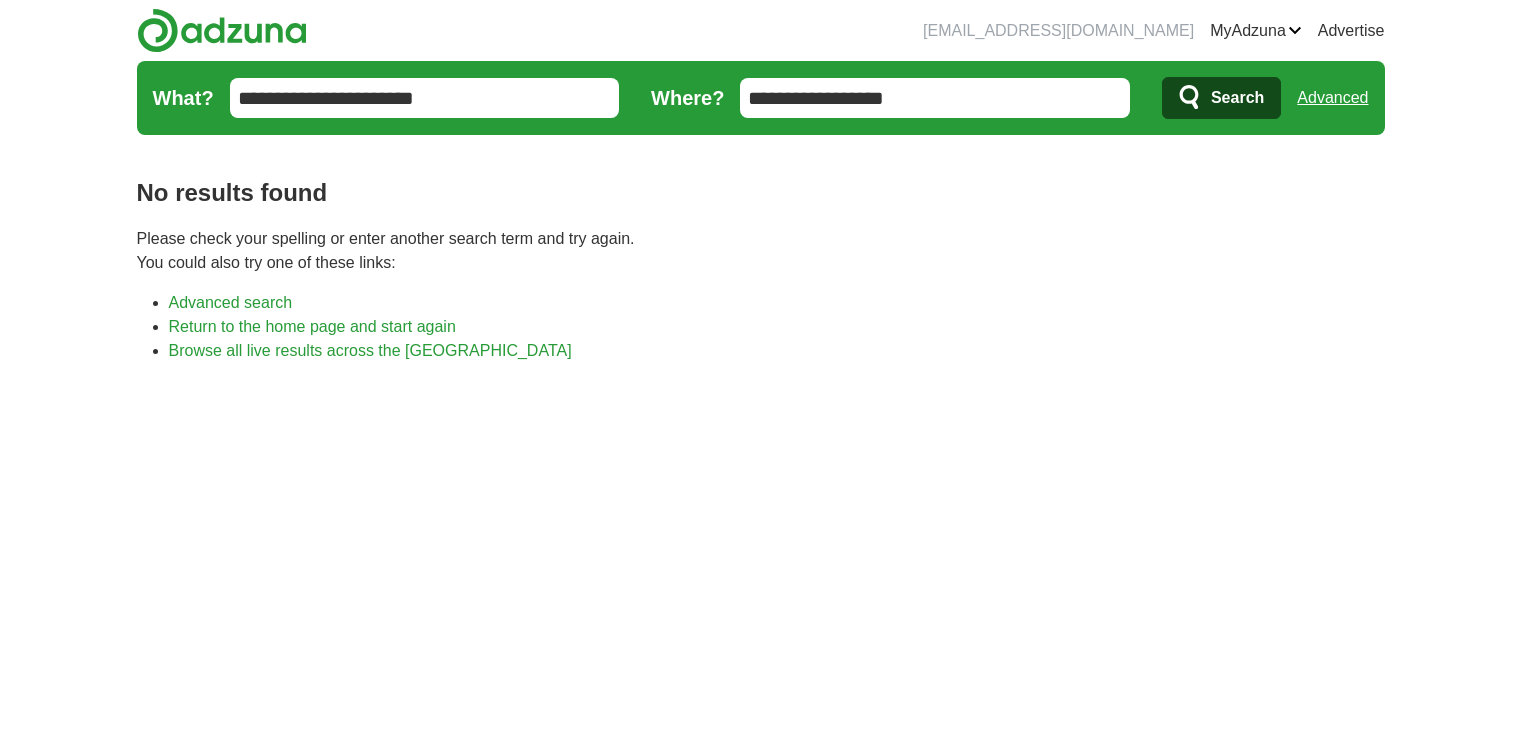 scroll, scrollTop: 0, scrollLeft: 0, axis: both 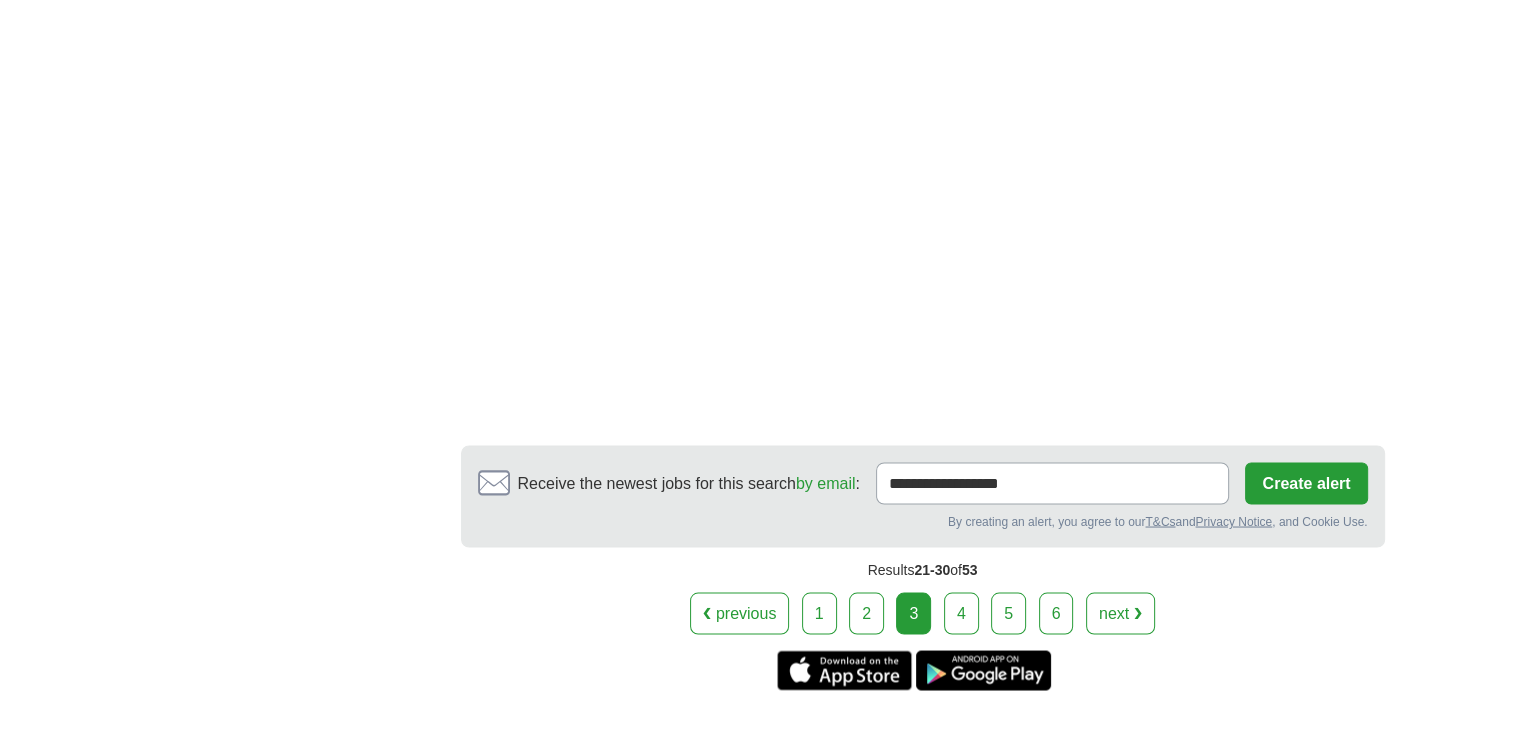 click on "4" at bounding box center (961, 613) 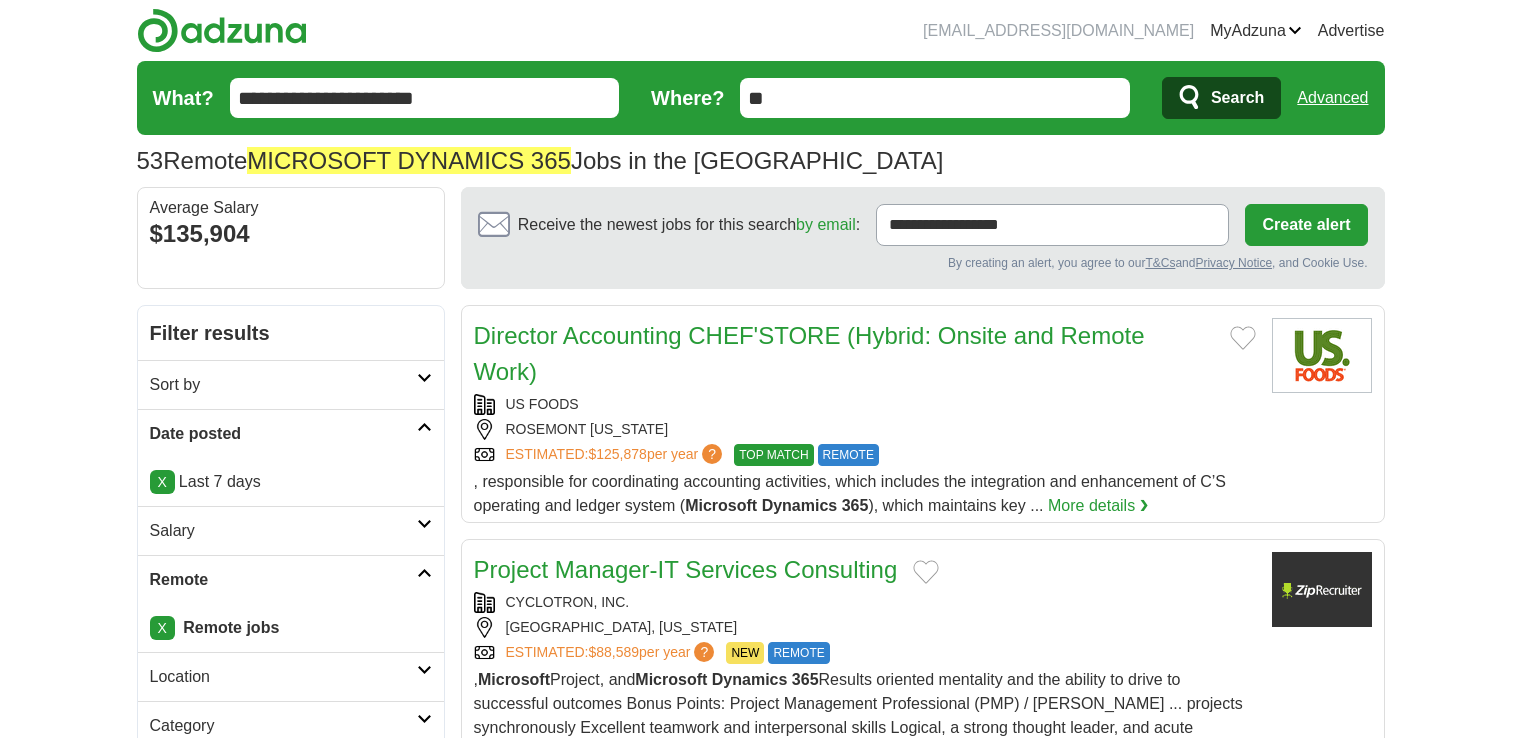 scroll, scrollTop: 0, scrollLeft: 0, axis: both 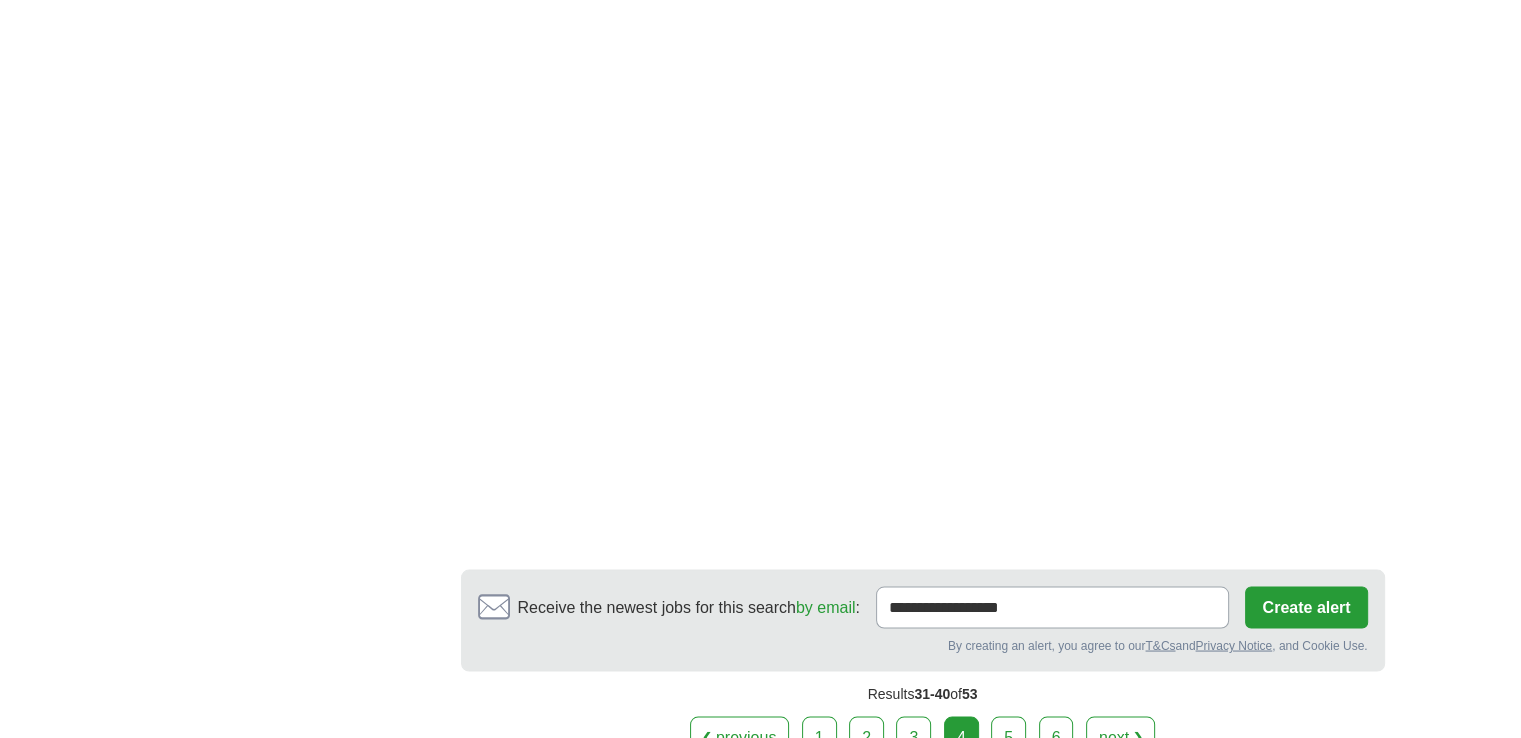 click on "5" at bounding box center [1008, 737] 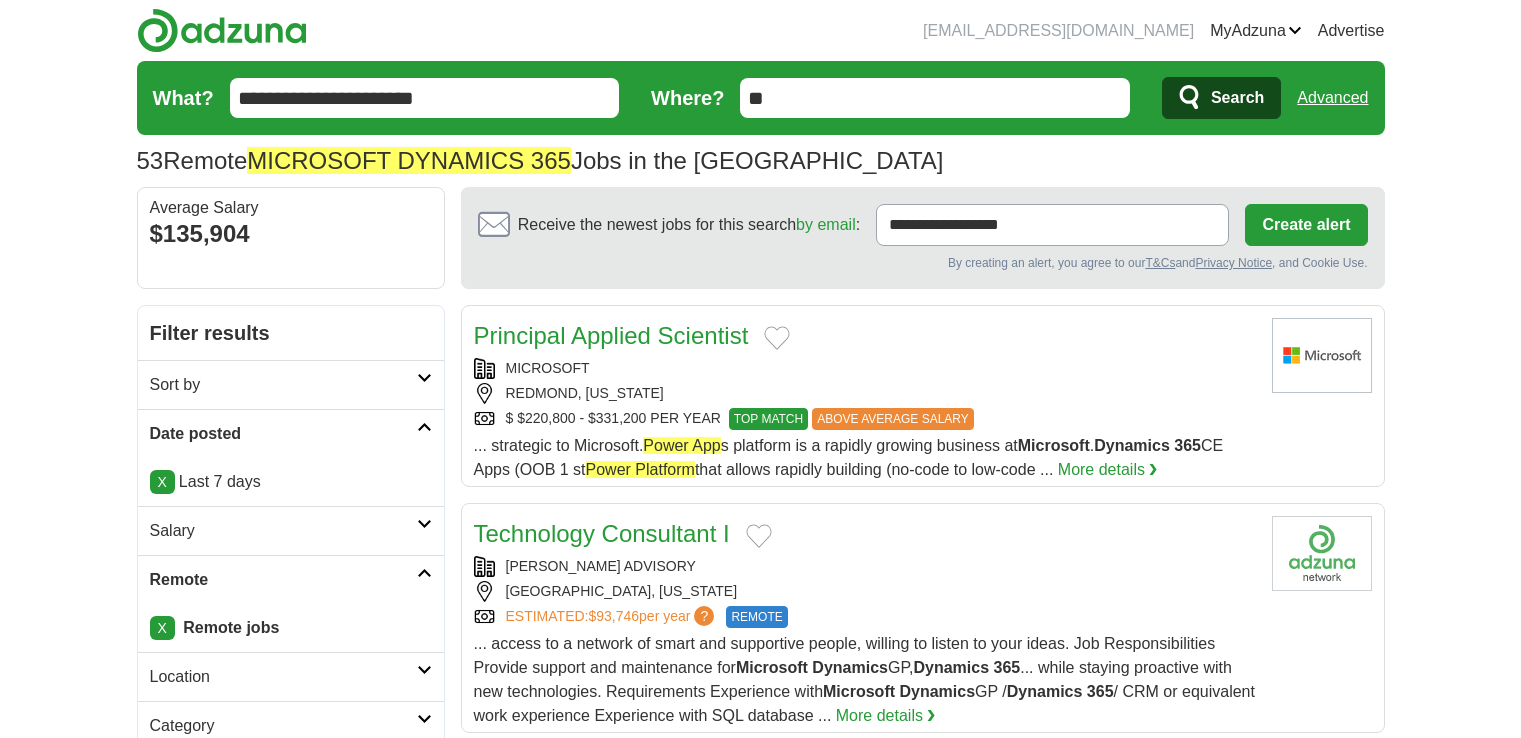 scroll, scrollTop: 0, scrollLeft: 0, axis: both 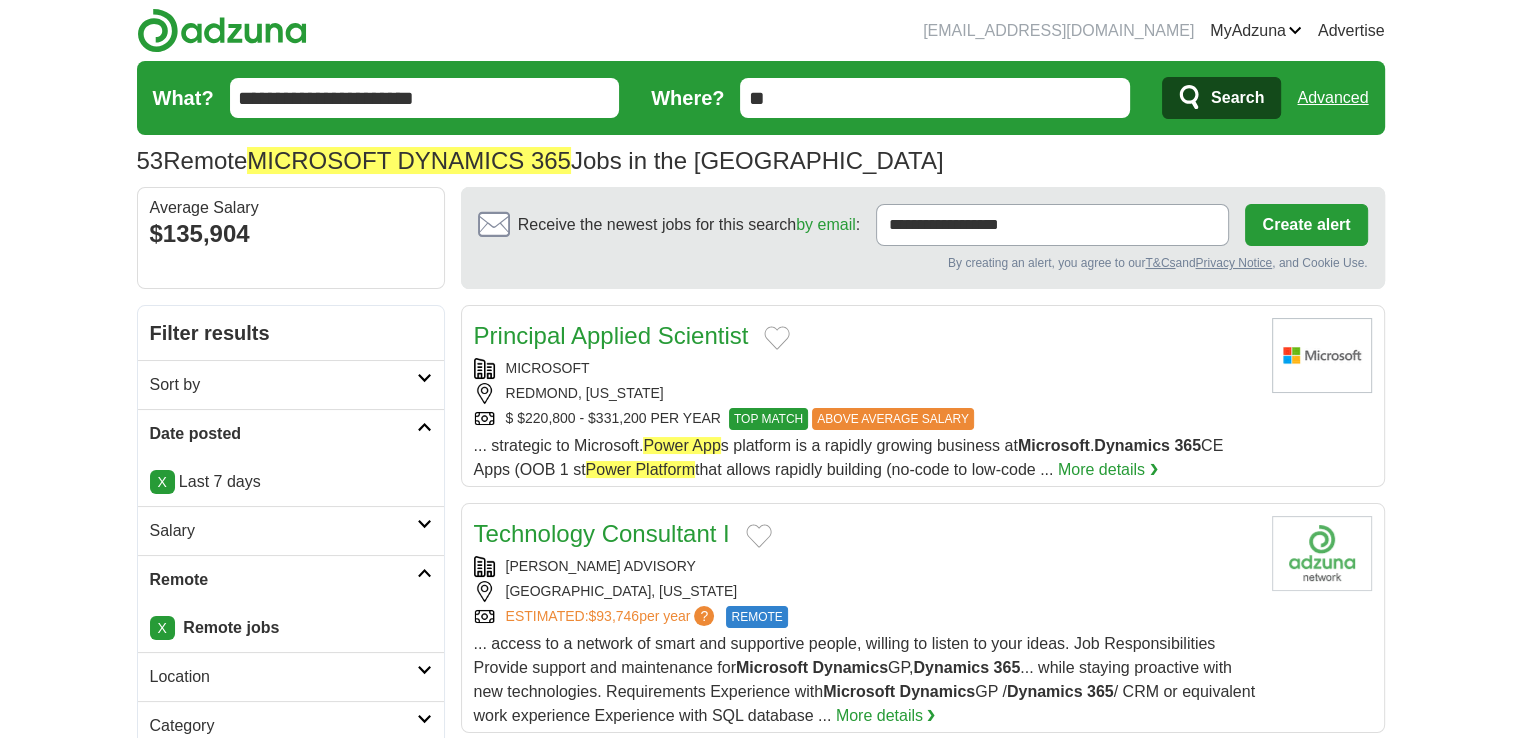click on "Principal Applied Scientist" at bounding box center [611, 335] 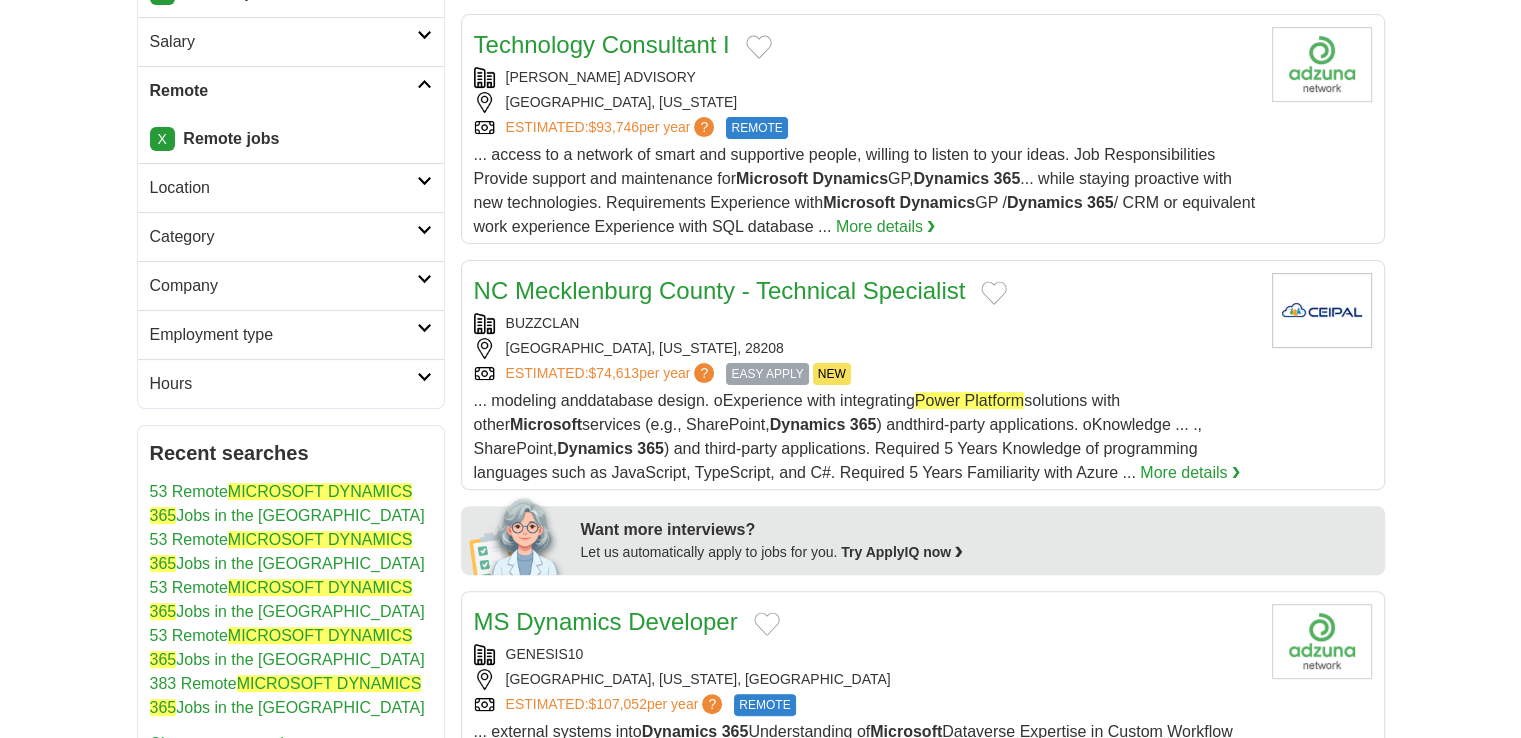 scroll, scrollTop: 500, scrollLeft: 0, axis: vertical 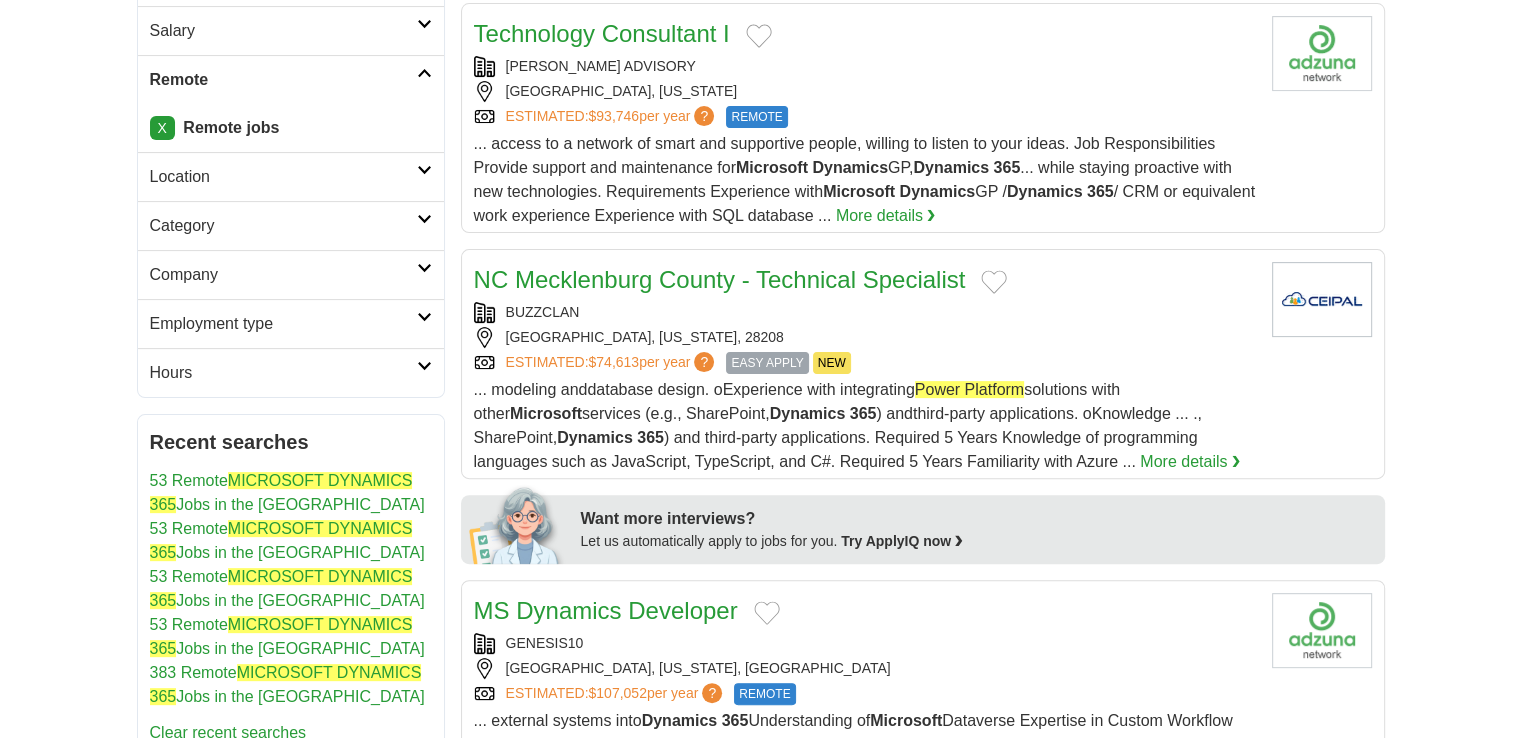 click on "EASY APPLY" at bounding box center [767, 363] 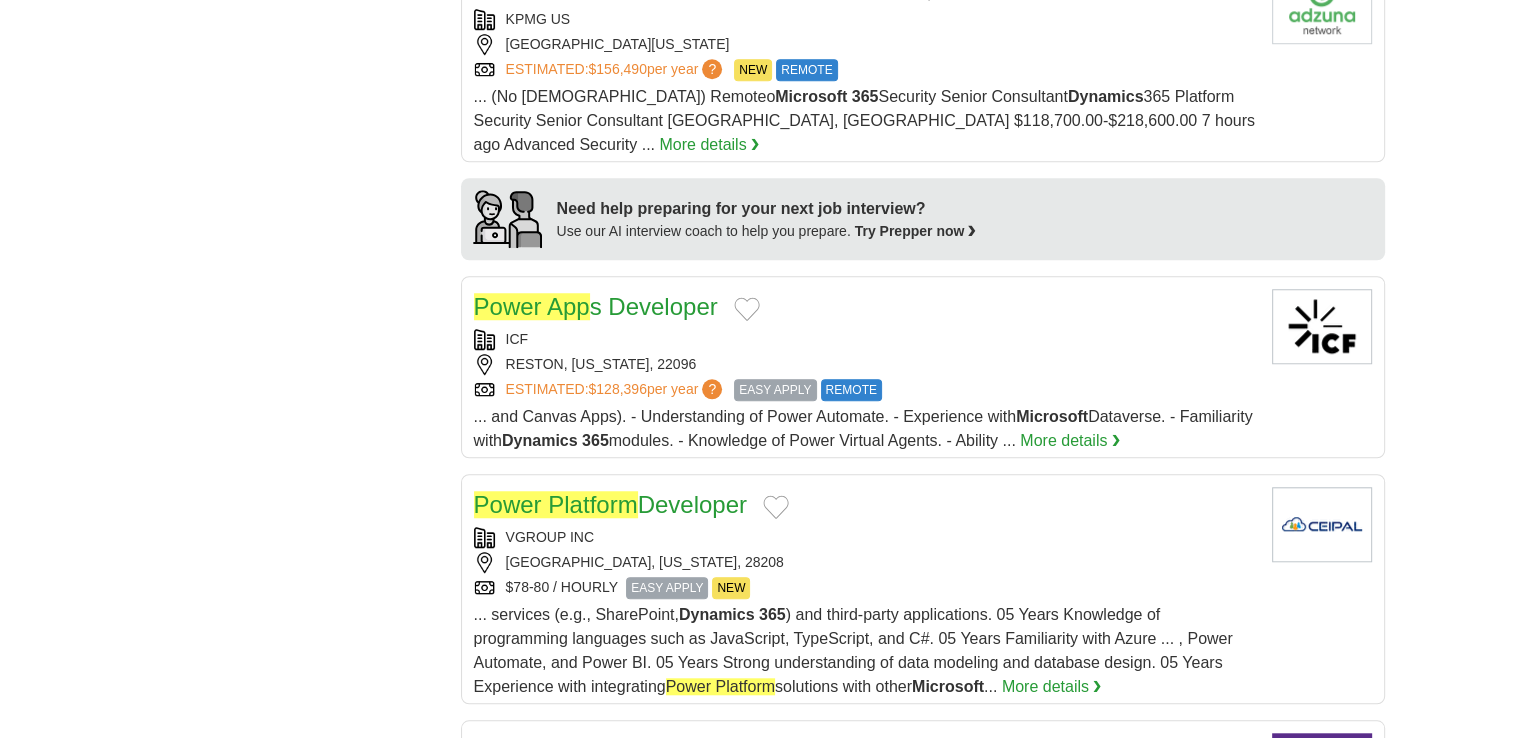 scroll, scrollTop: 1600, scrollLeft: 0, axis: vertical 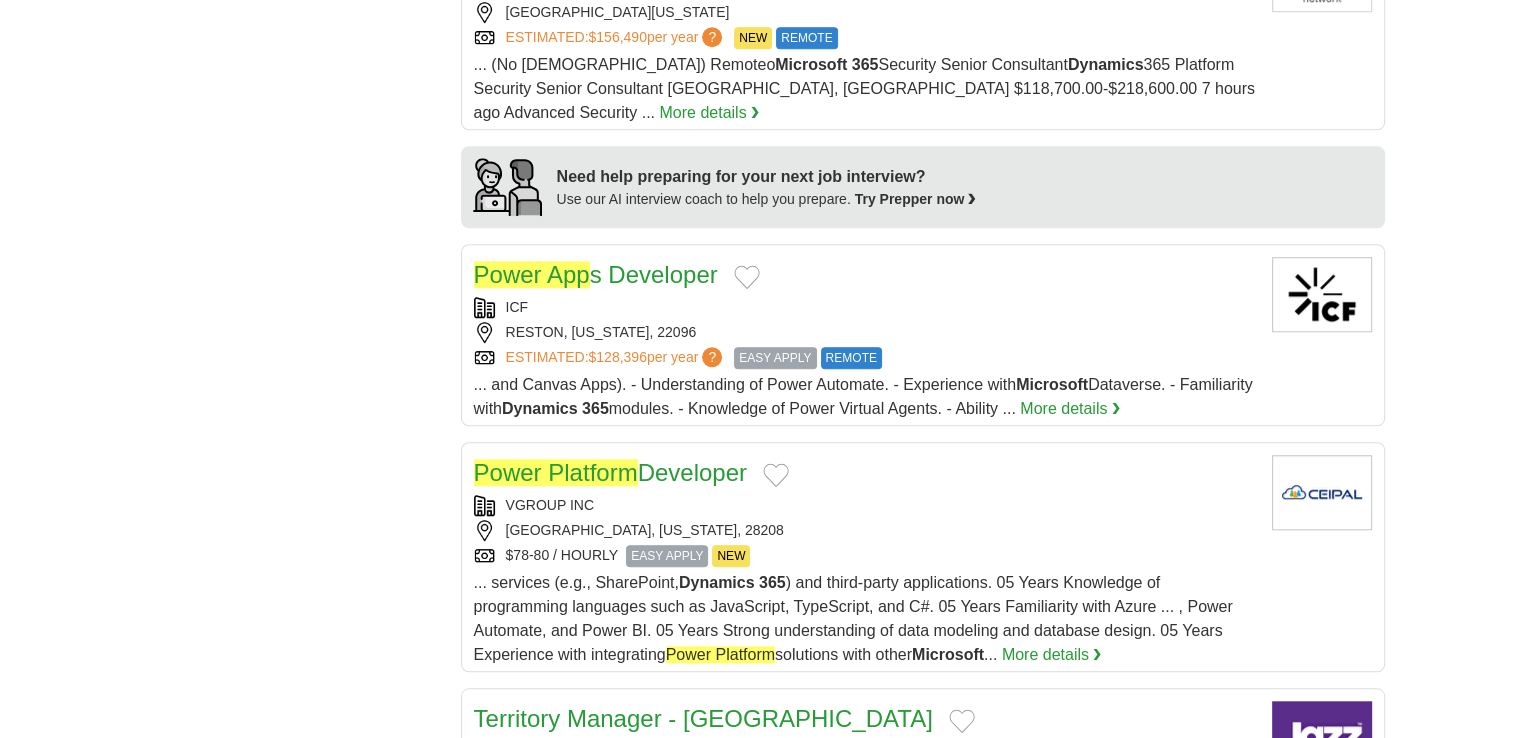 click on "EASY APPLY" at bounding box center (667, 556) 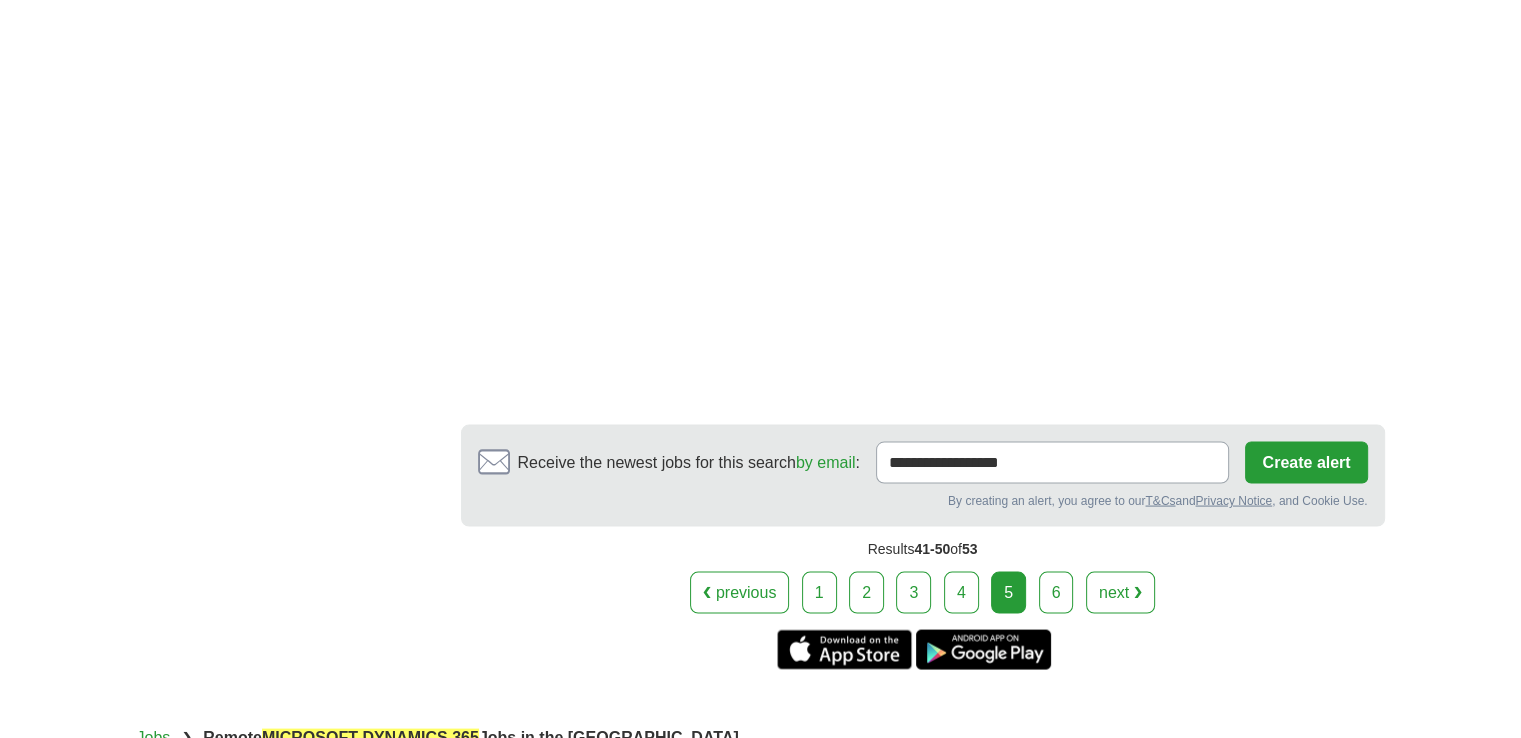 scroll, scrollTop: 3900, scrollLeft: 0, axis: vertical 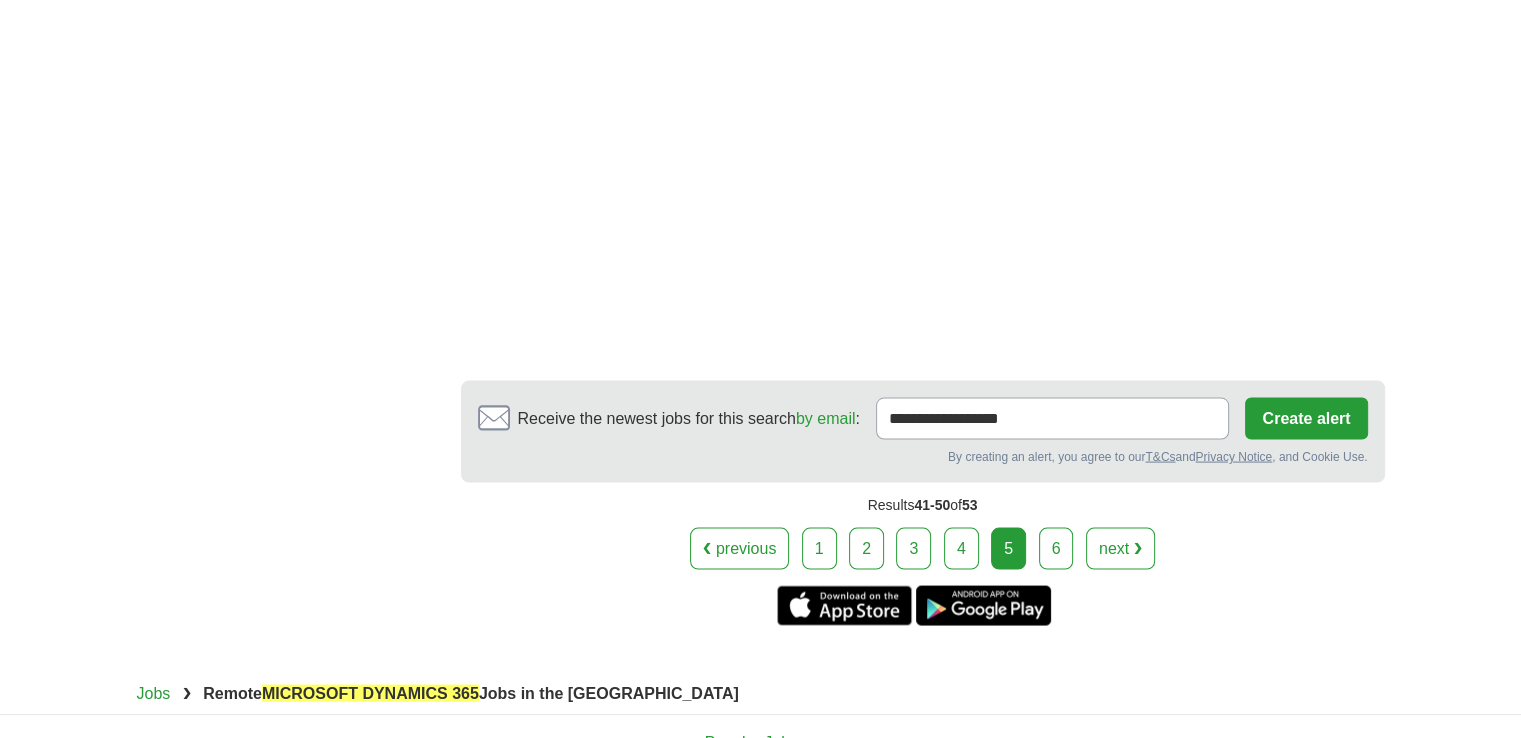 click on "6" at bounding box center [1056, 549] 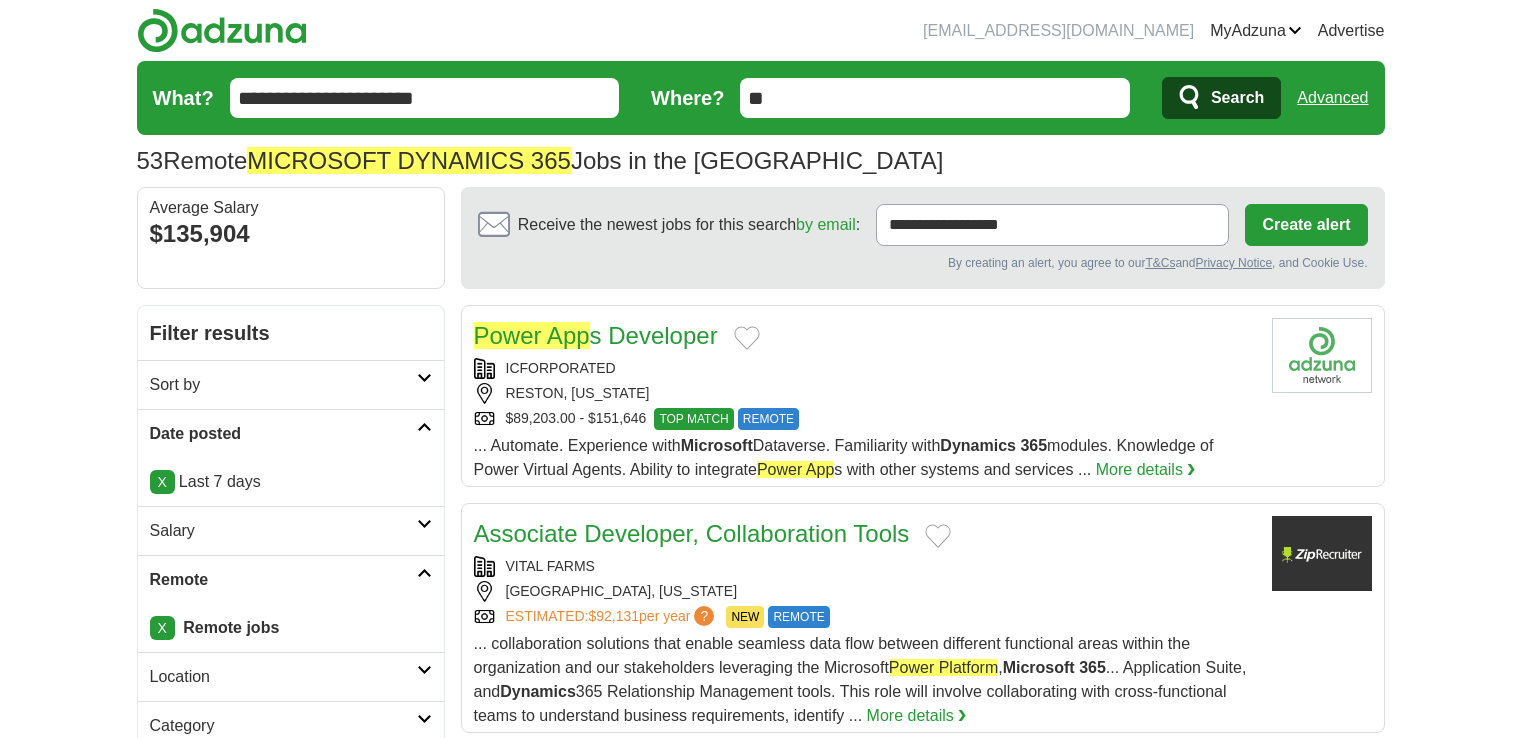 scroll, scrollTop: 0, scrollLeft: 0, axis: both 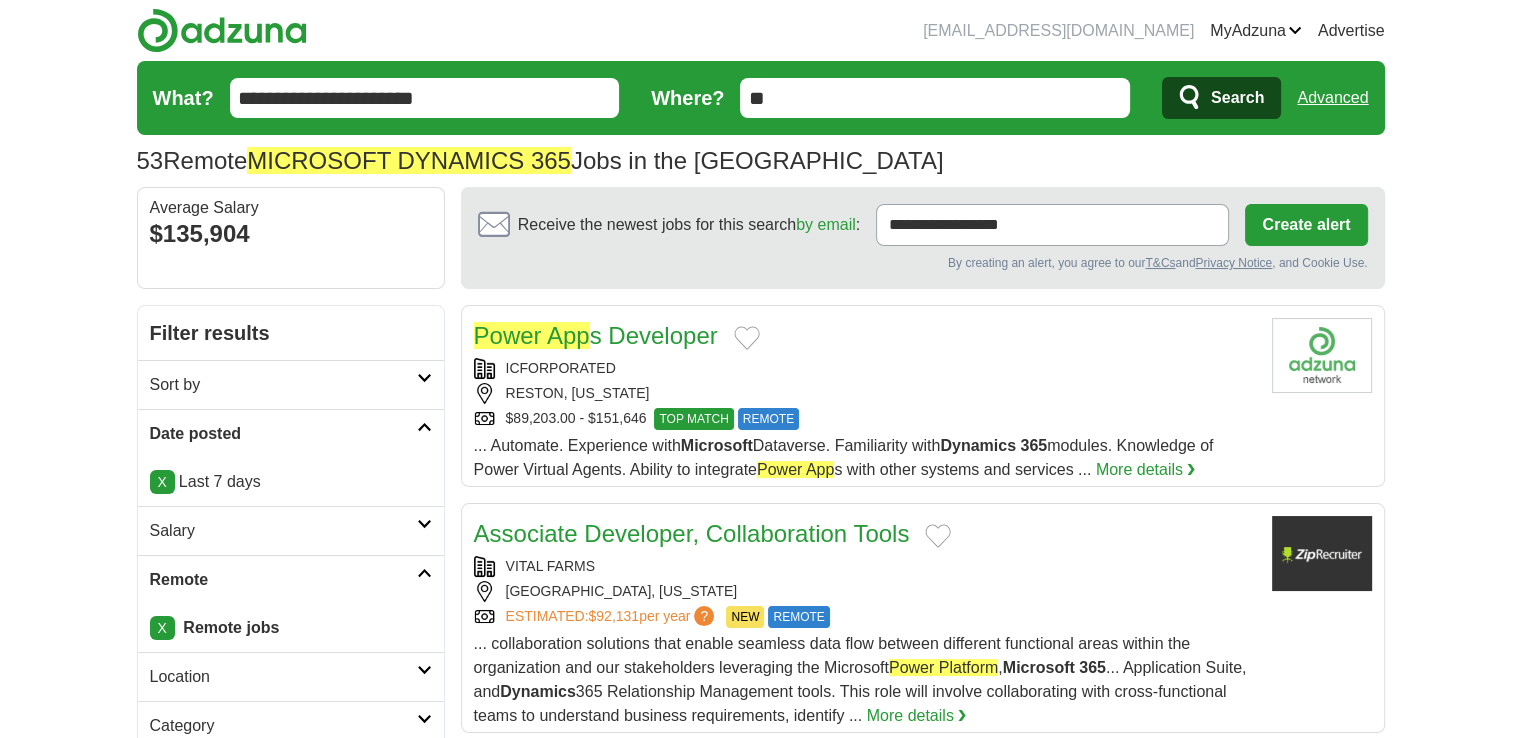 click on "Power App s Developer" at bounding box center (596, 335) 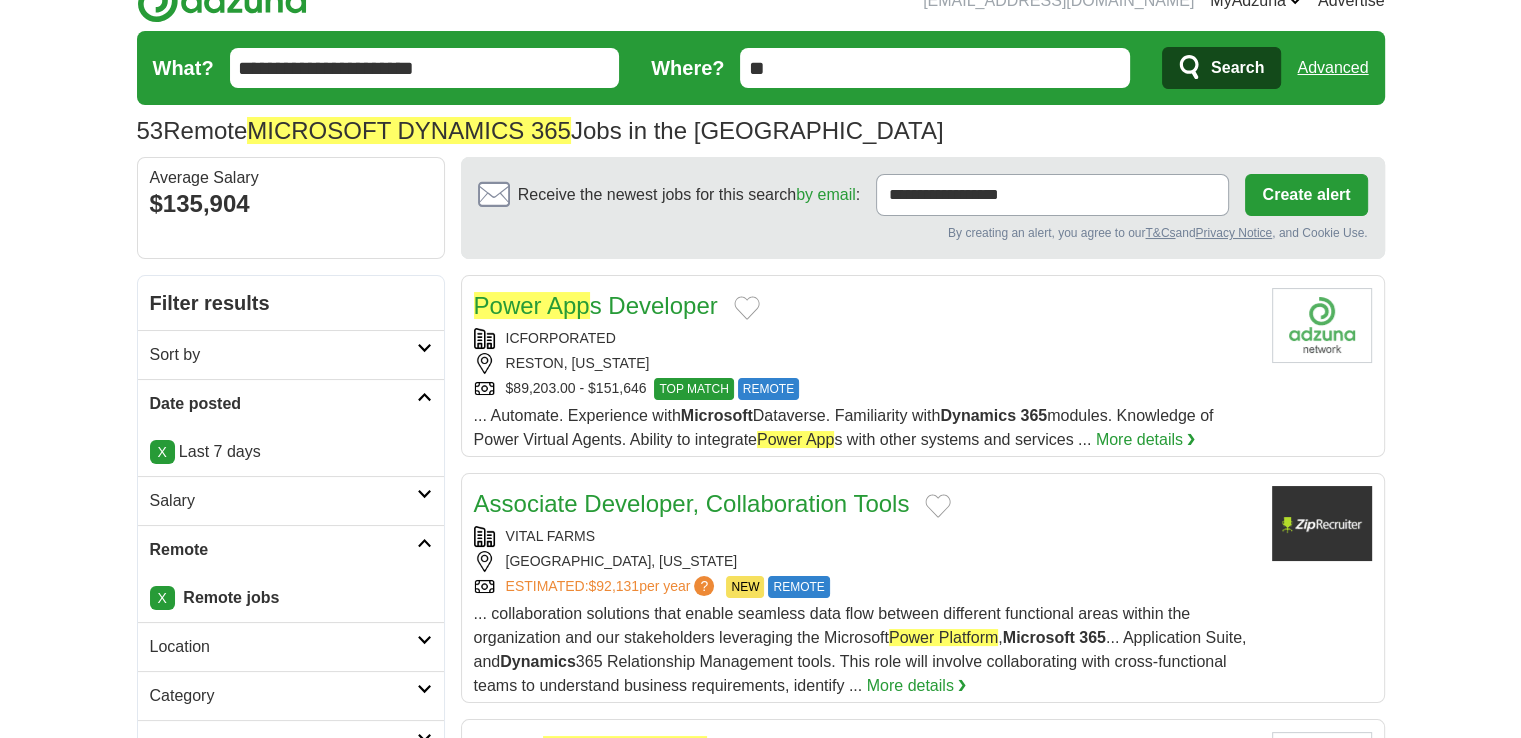 scroll, scrollTop: 0, scrollLeft: 0, axis: both 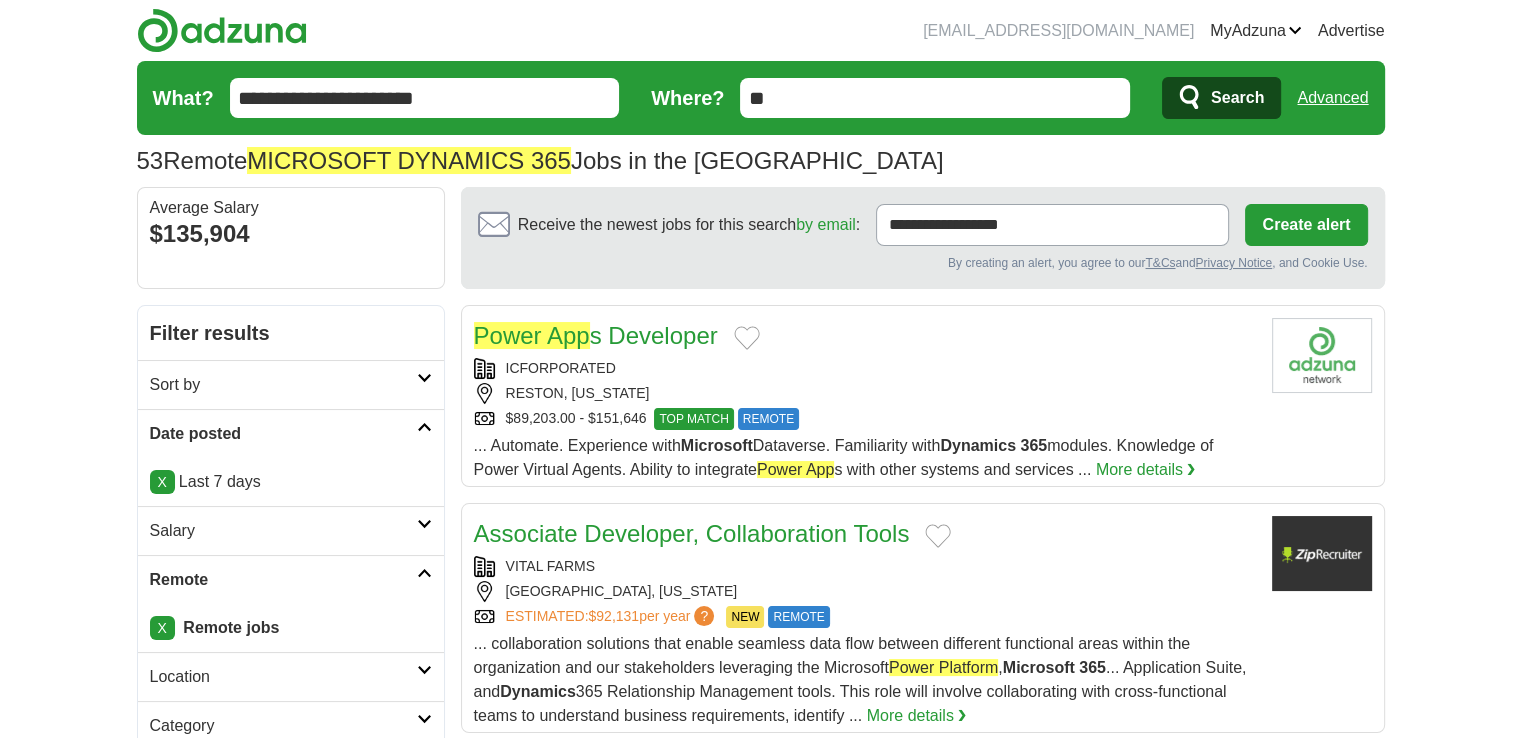 click on "**********" at bounding box center (425, 98) 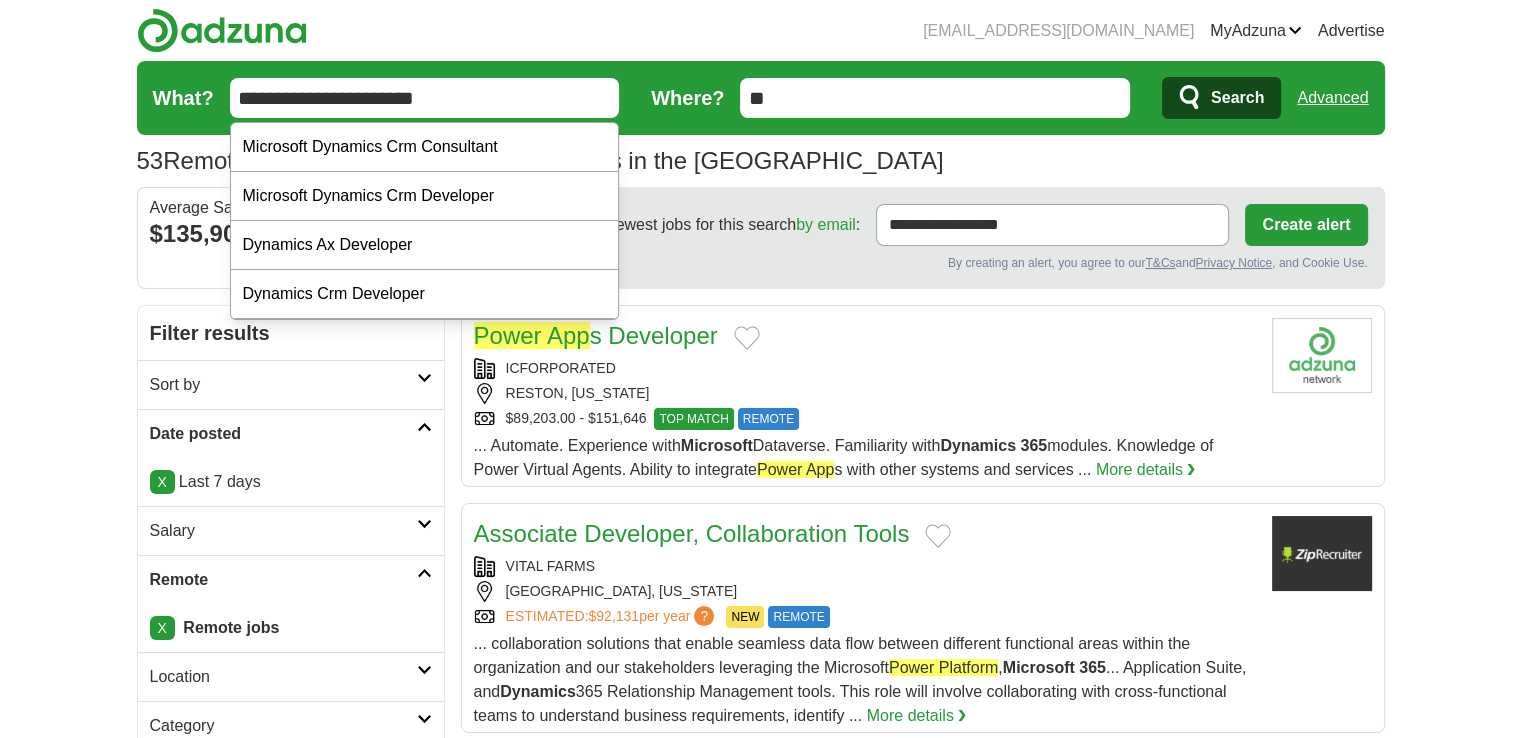 click on "**********" at bounding box center (425, 98) 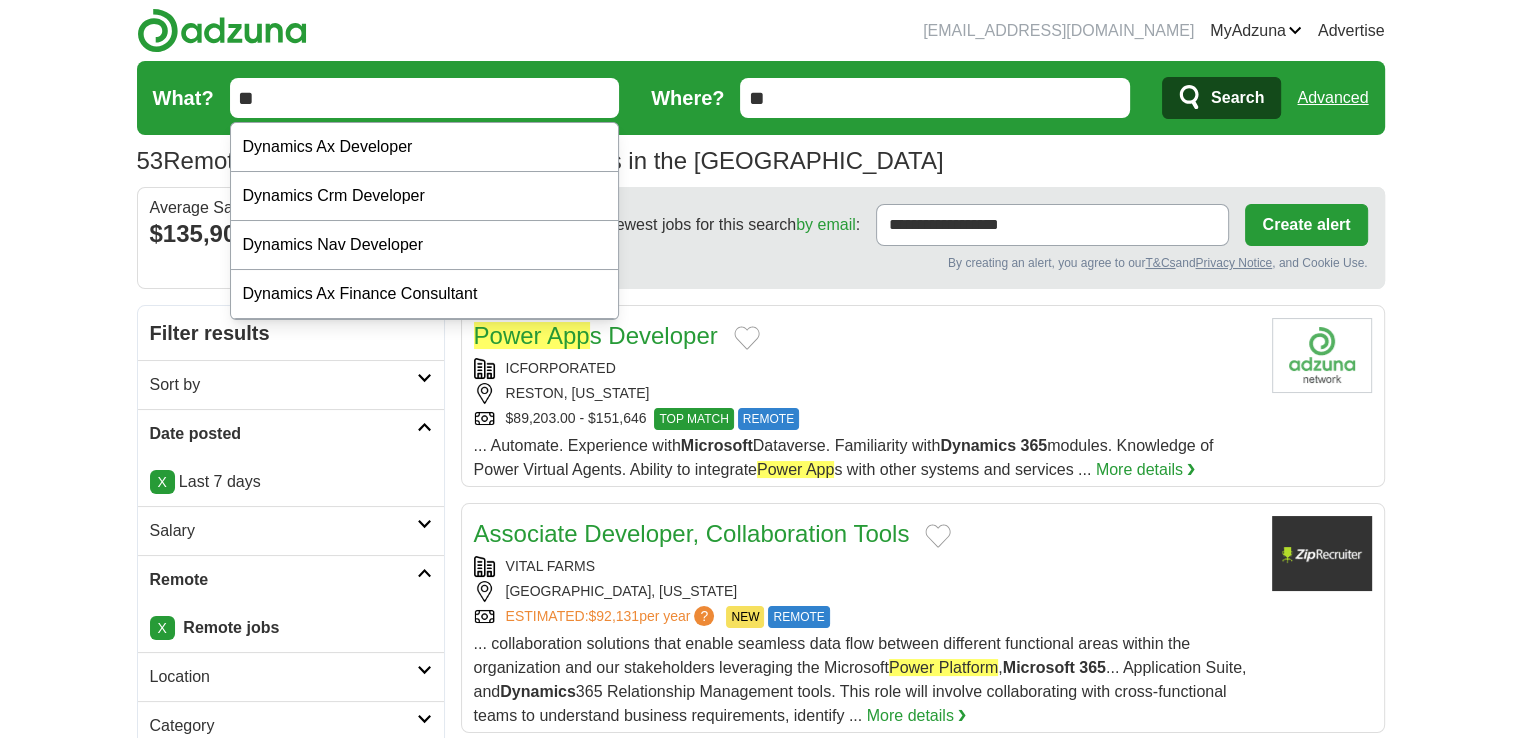 type on "*" 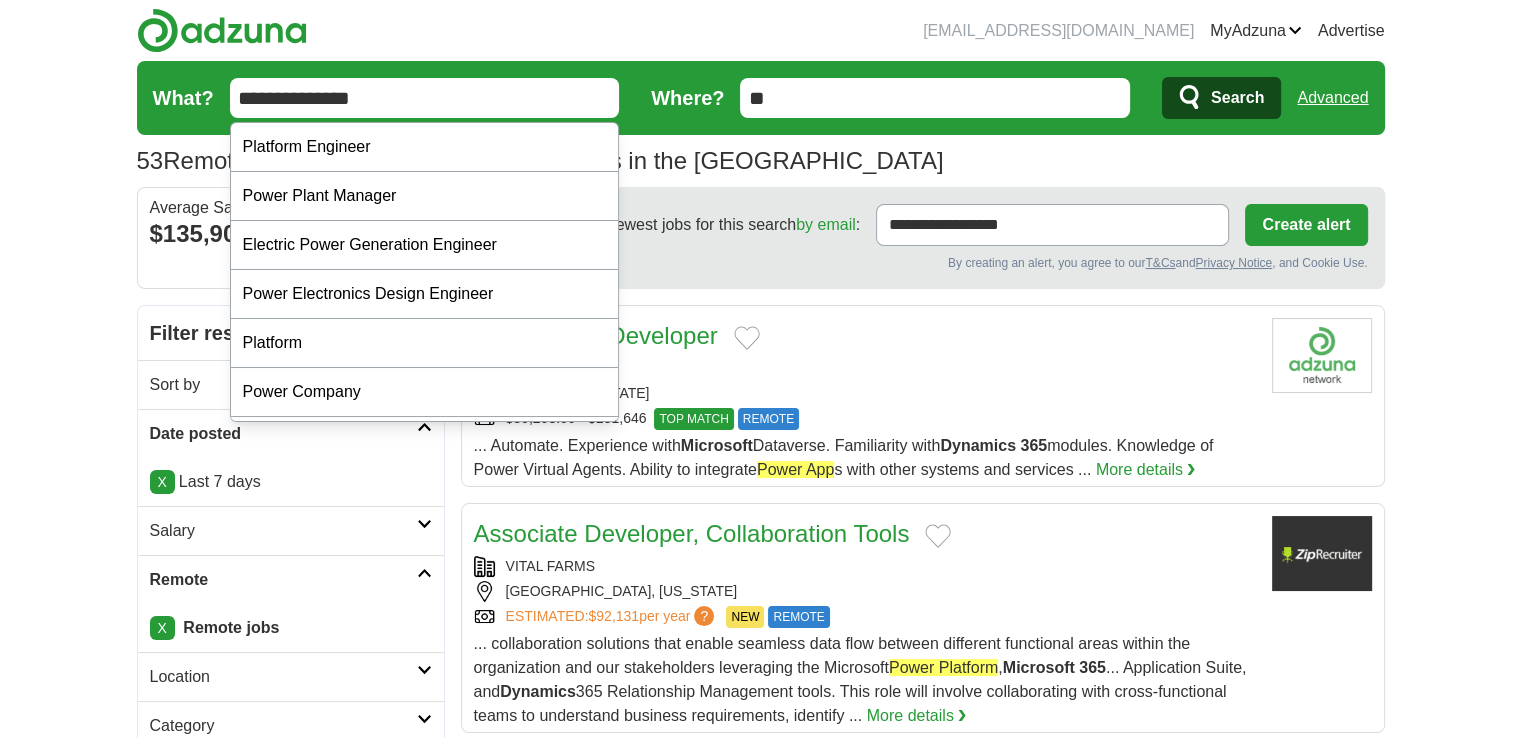 type on "**********" 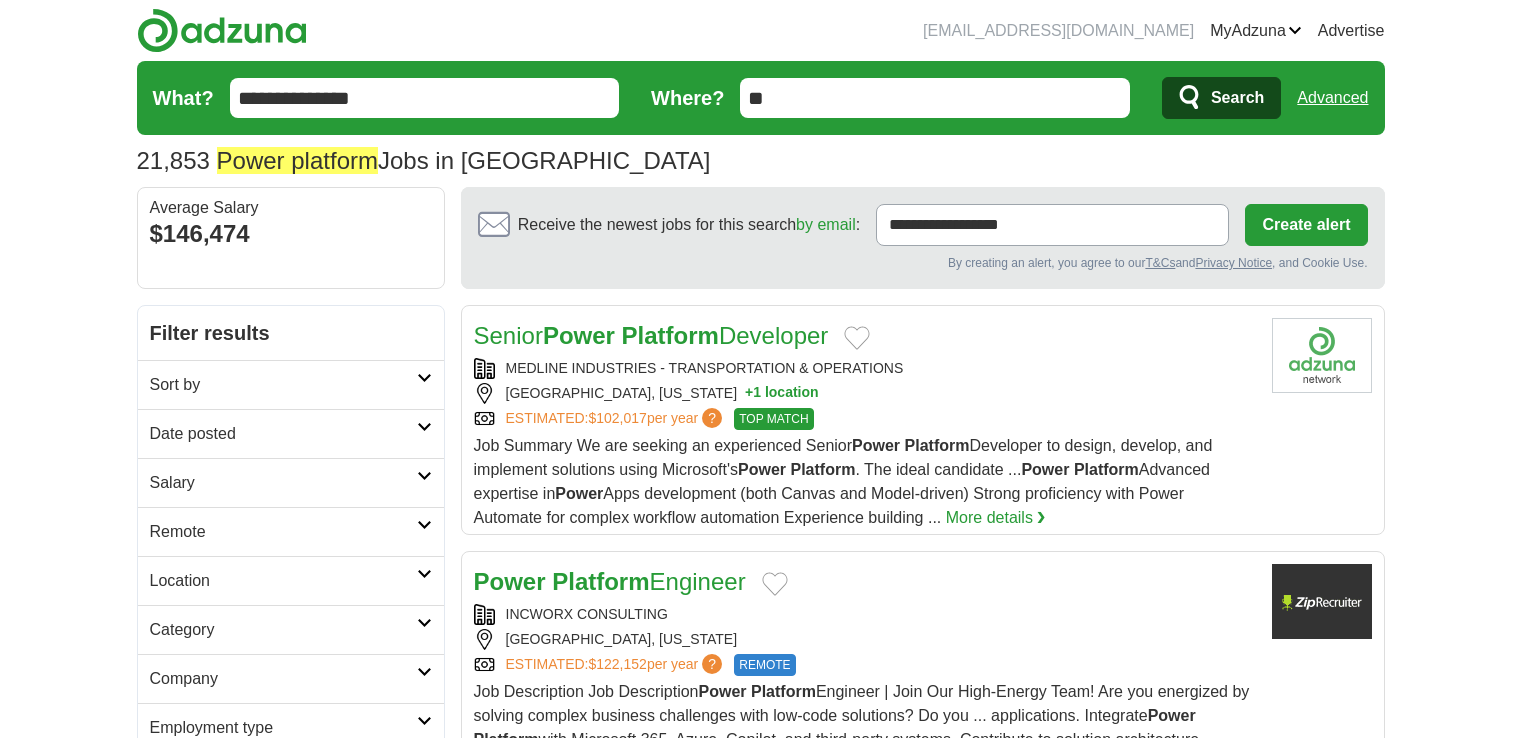 scroll, scrollTop: 0, scrollLeft: 0, axis: both 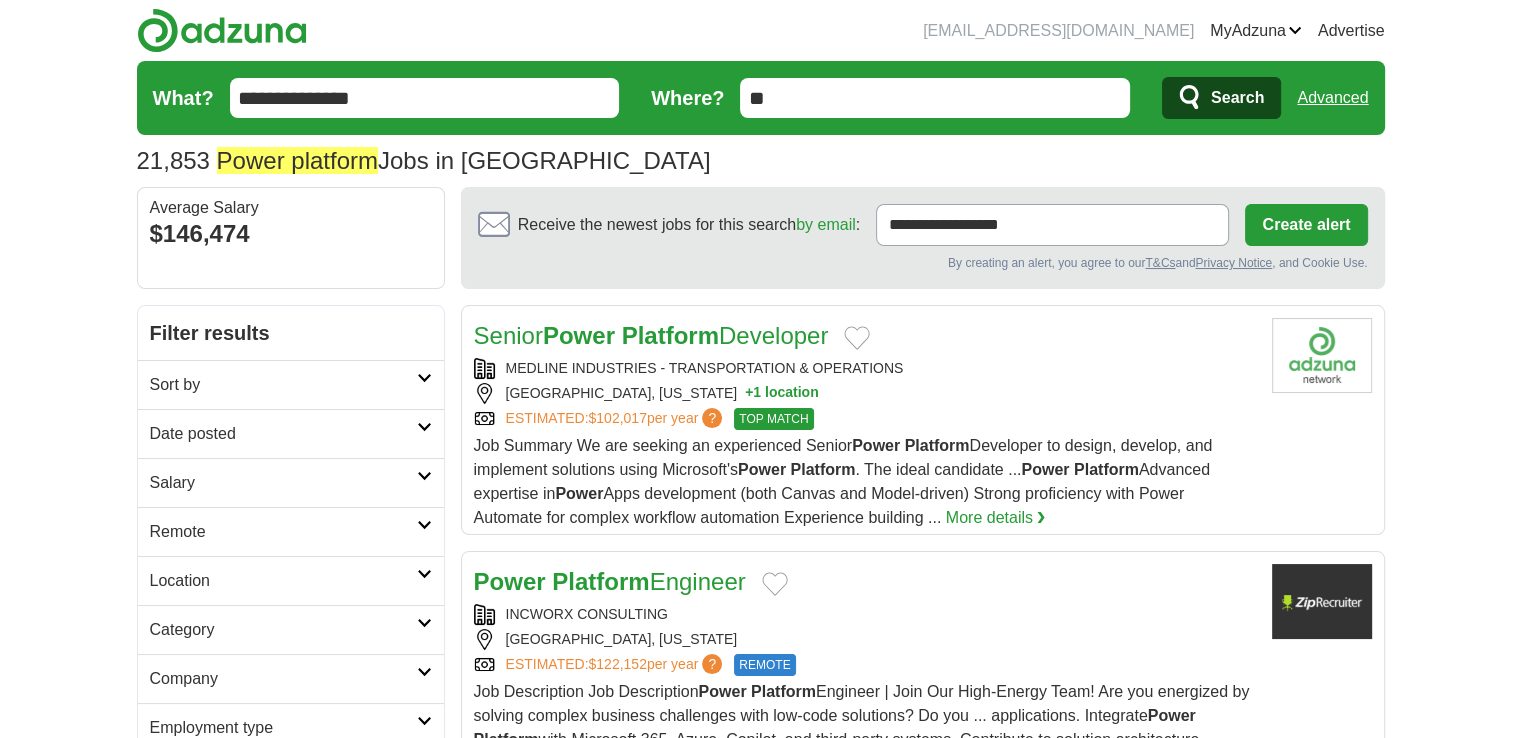 click at bounding box center [424, 427] 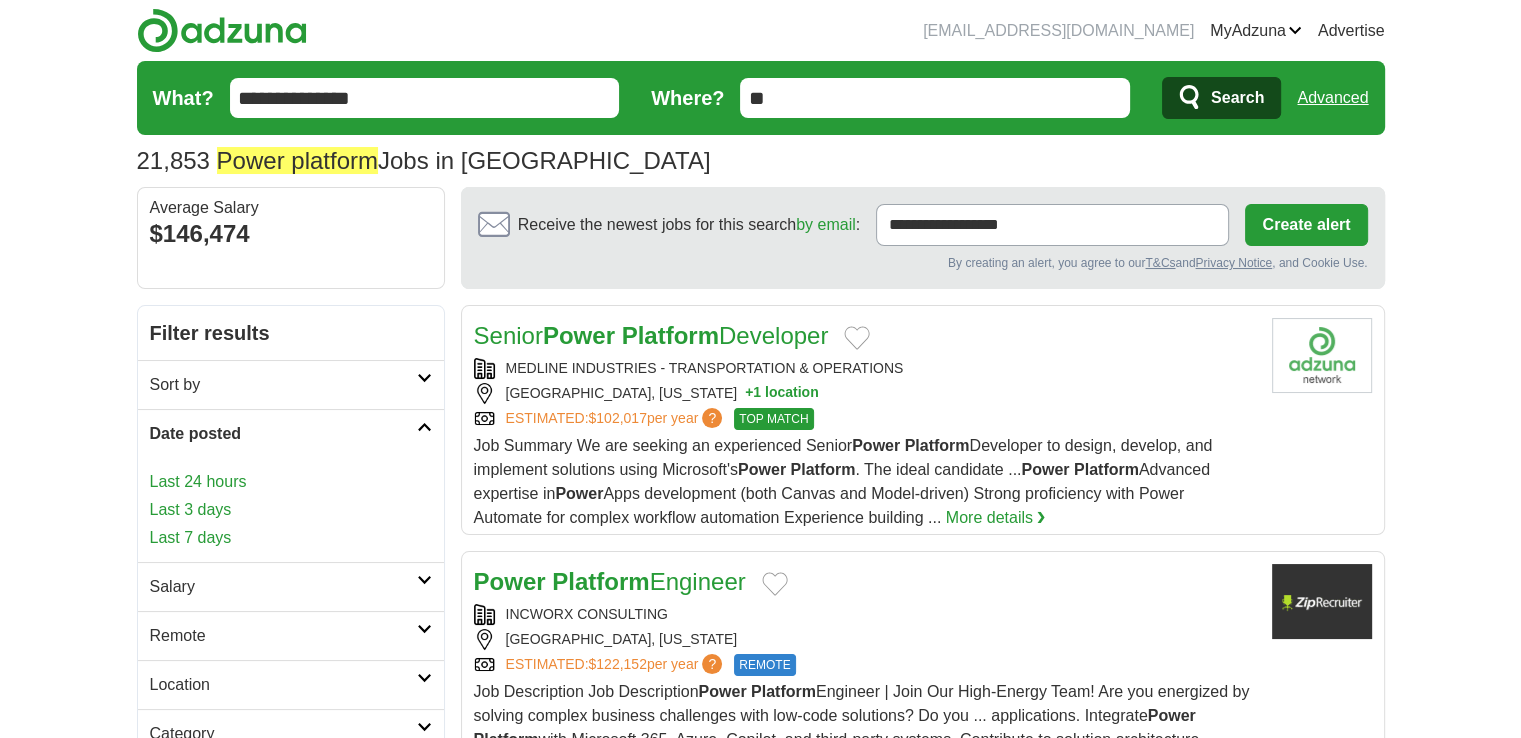 click on "Last 24 hours" at bounding box center [291, 482] 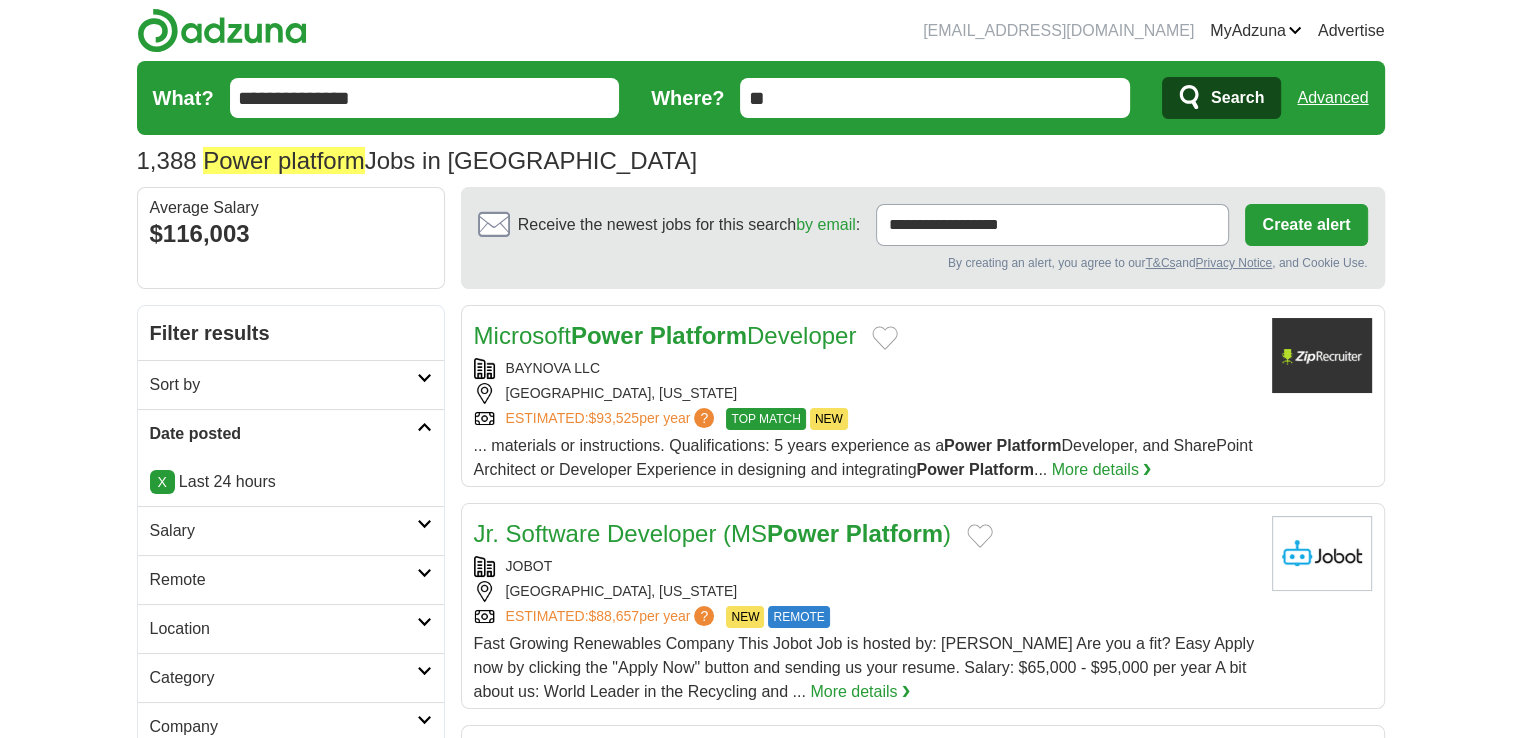 scroll, scrollTop: 14, scrollLeft: 0, axis: vertical 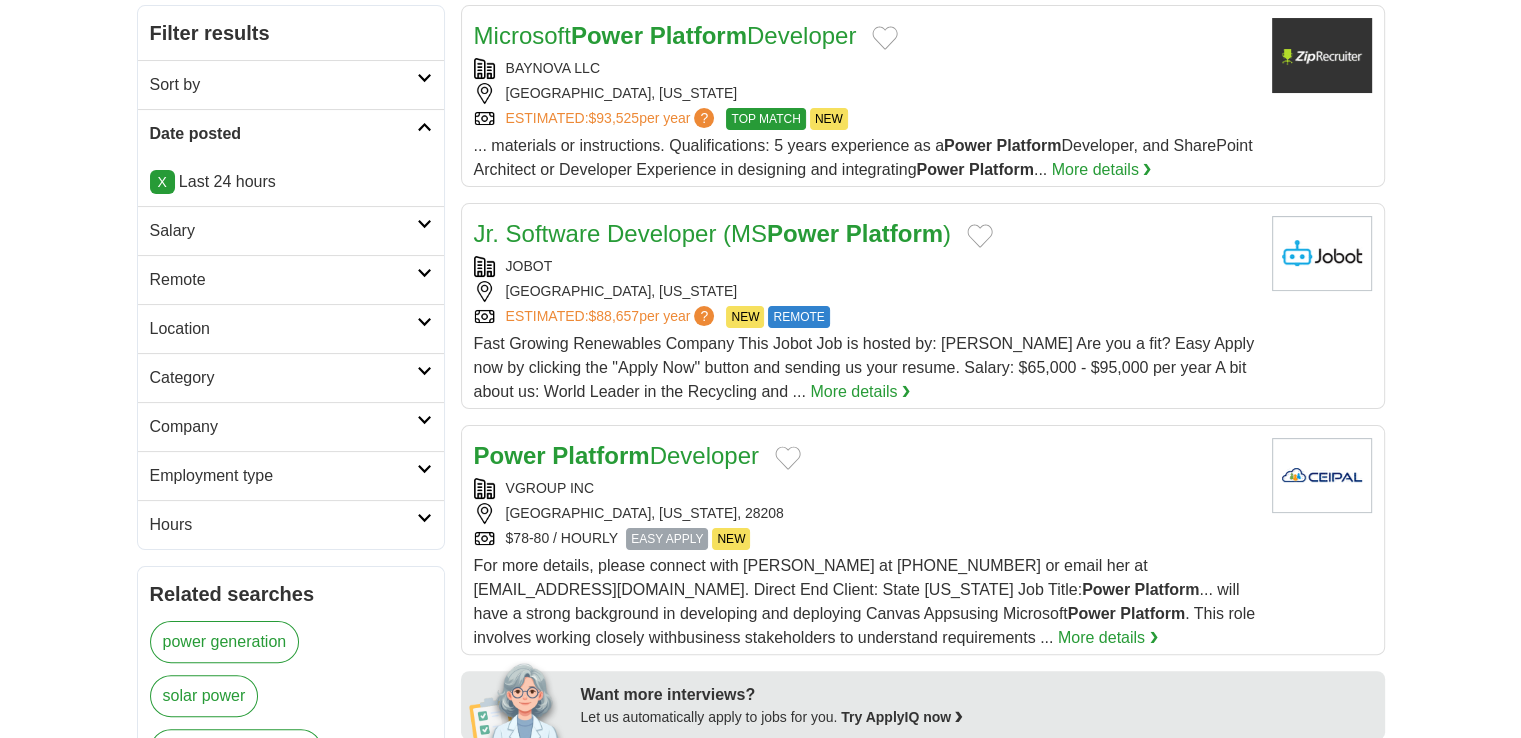 click at bounding box center [424, 273] 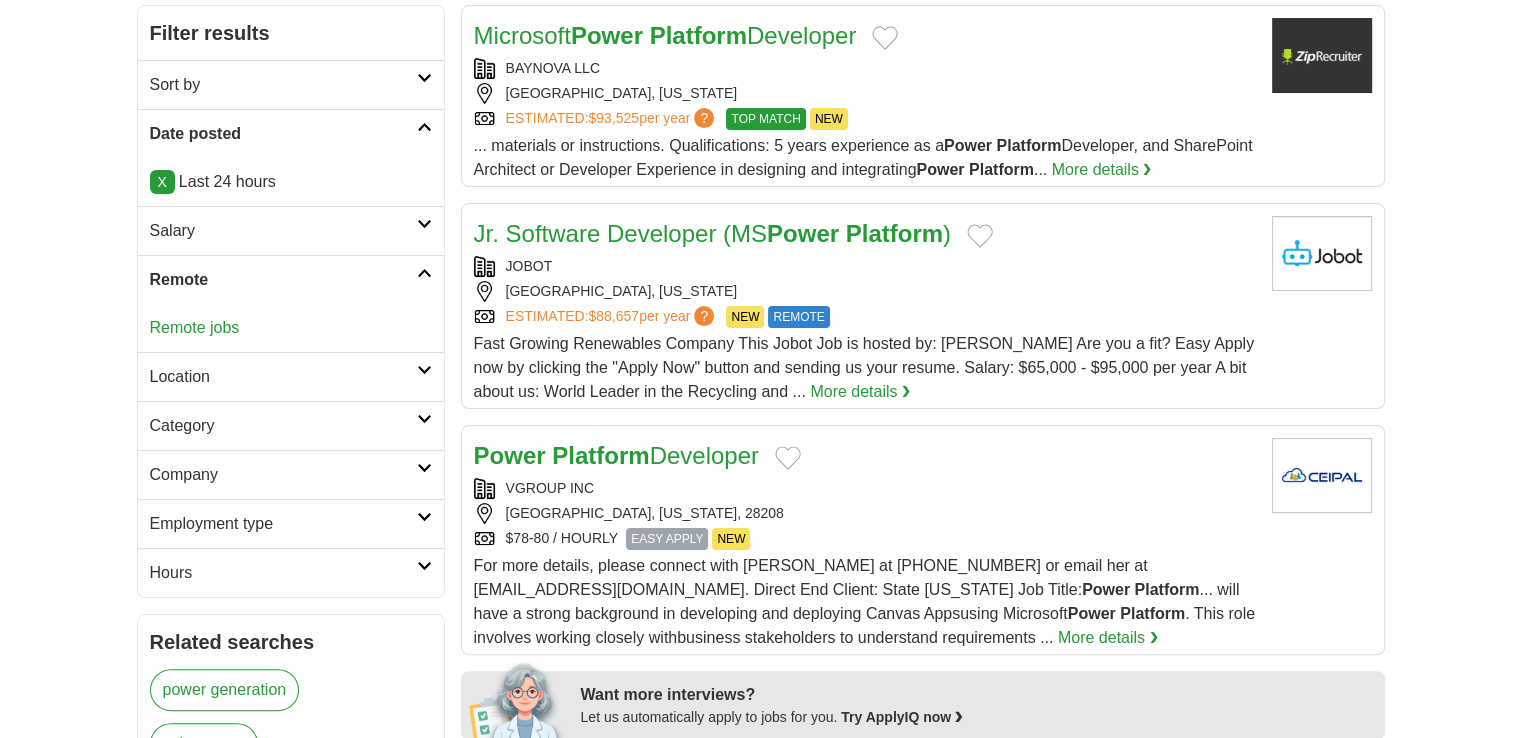 click on "Remote jobs" at bounding box center (195, 327) 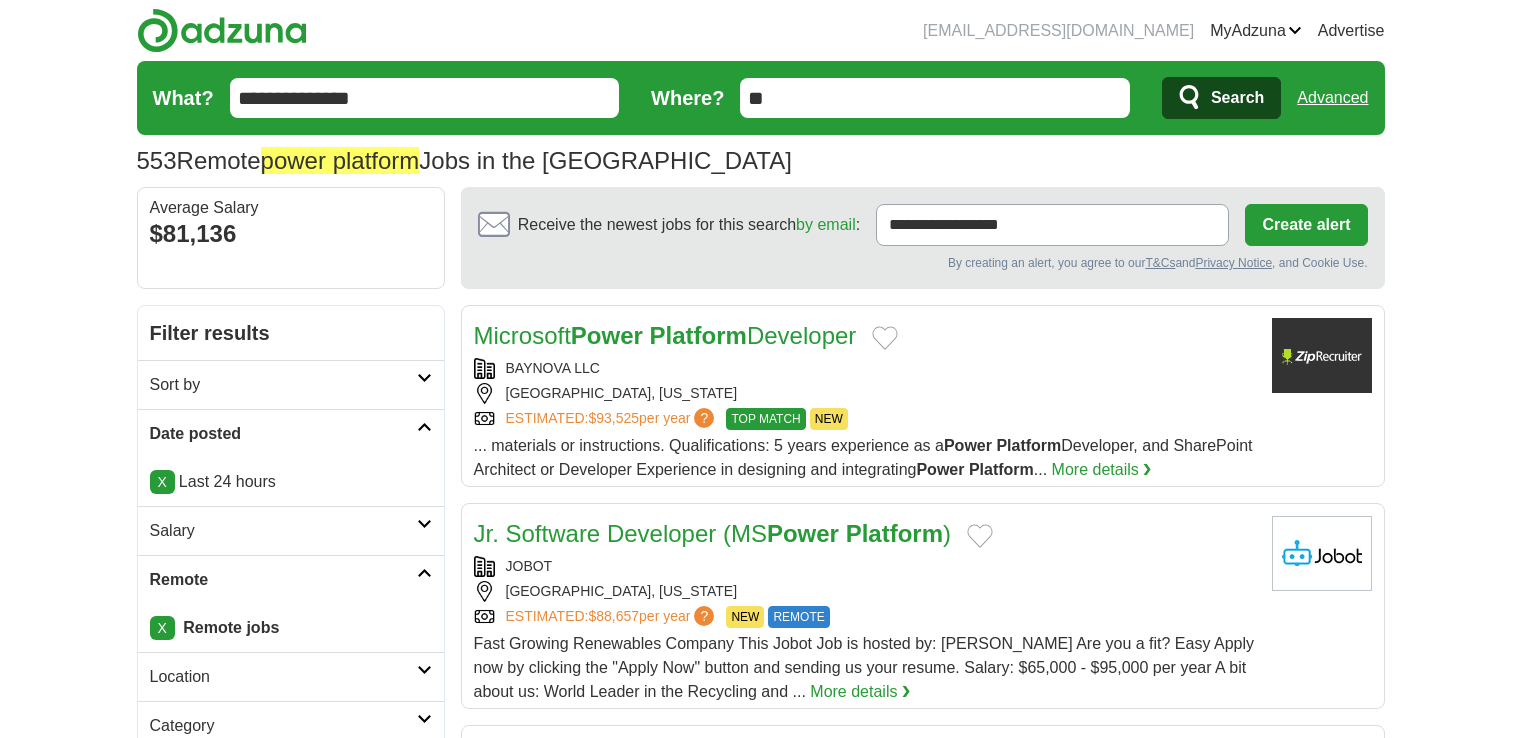 scroll, scrollTop: 0, scrollLeft: 0, axis: both 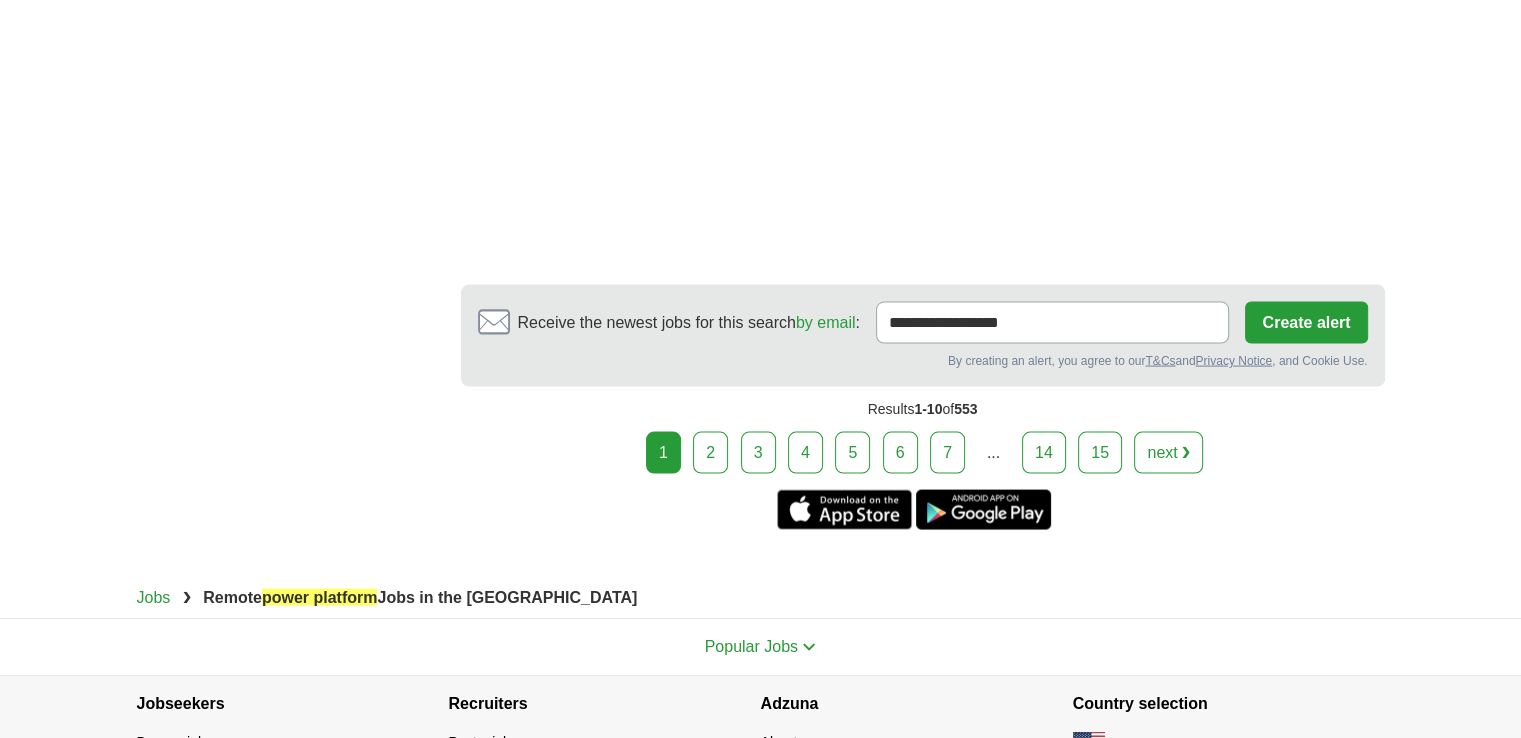 click on "2" at bounding box center [710, 453] 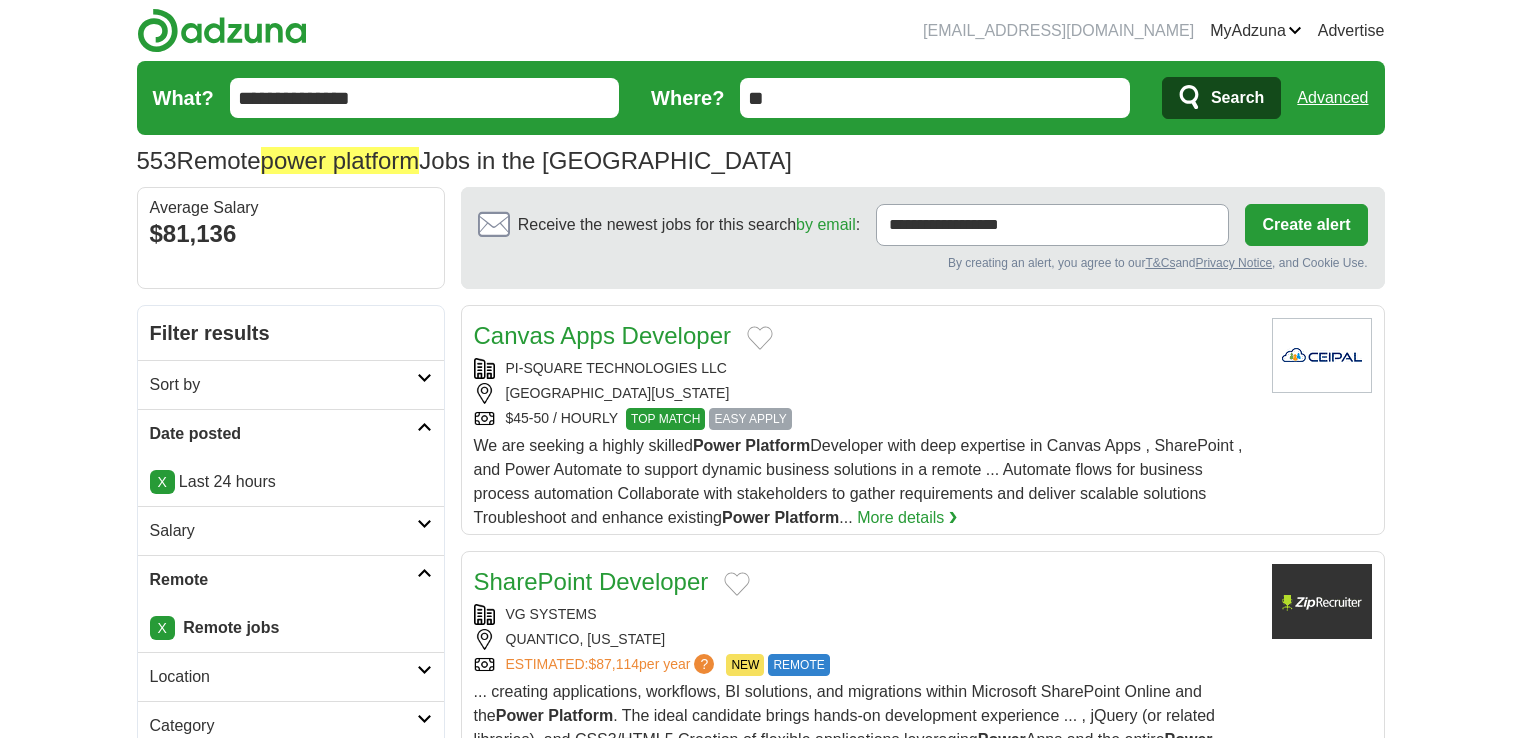 scroll, scrollTop: 0, scrollLeft: 0, axis: both 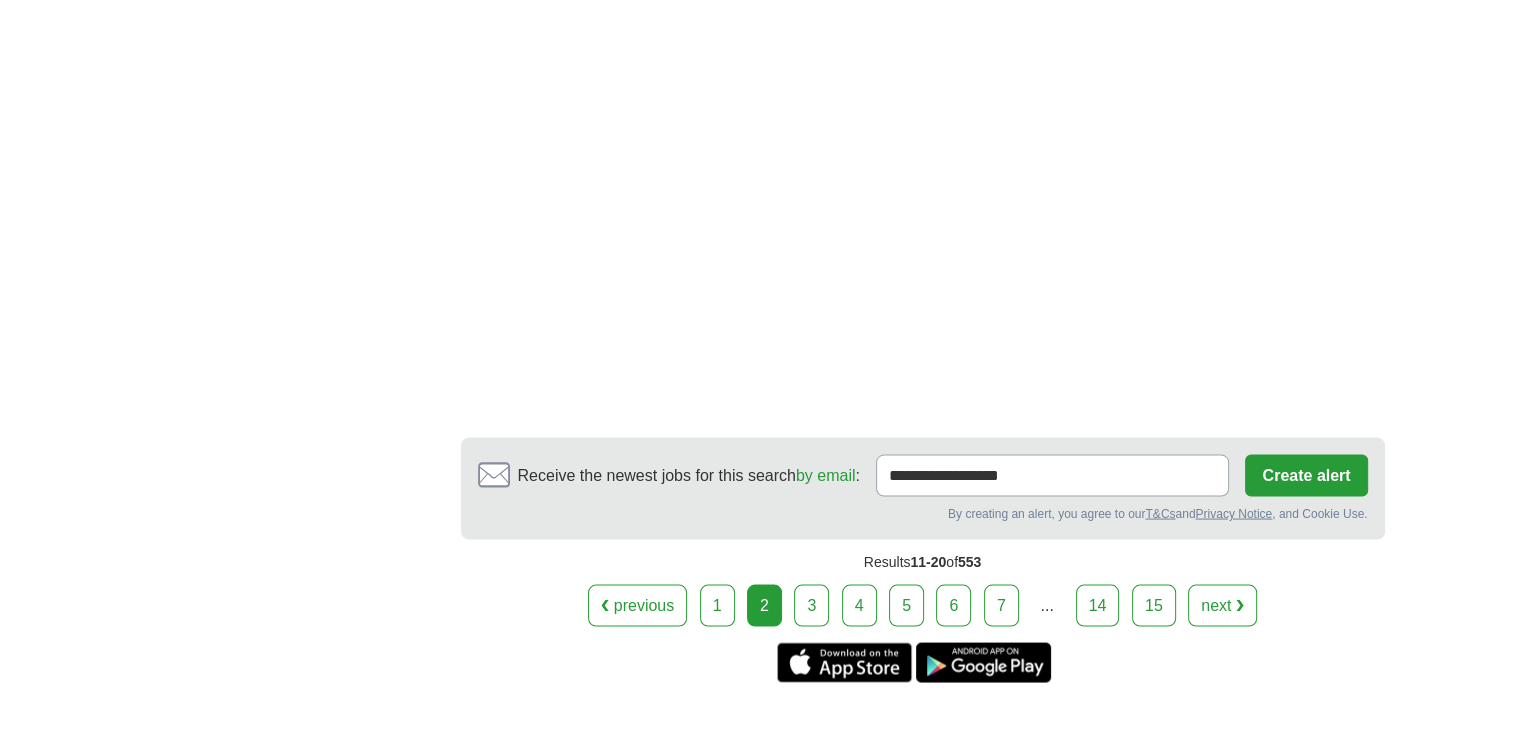 click on "3" at bounding box center [811, 605] 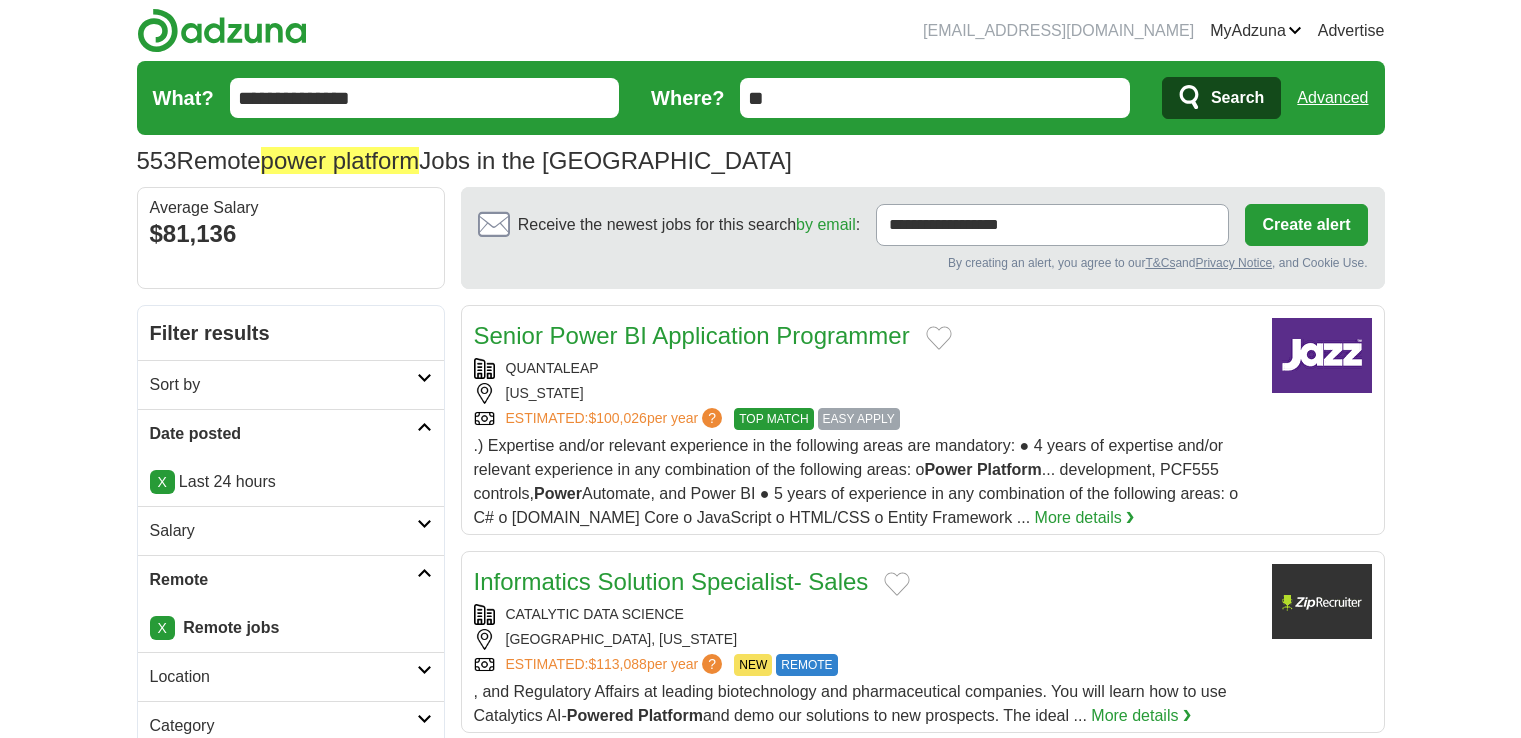 scroll, scrollTop: 0, scrollLeft: 0, axis: both 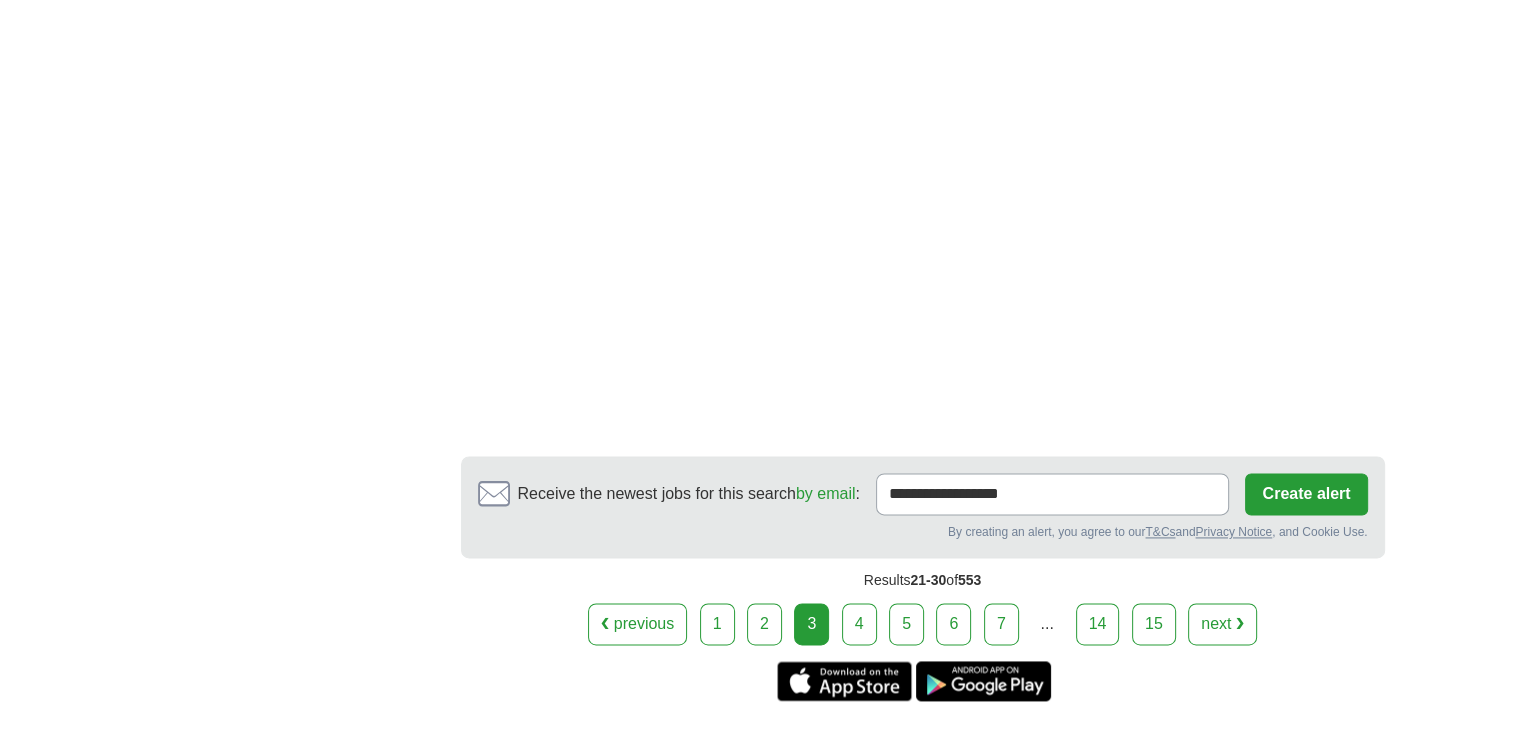 click on "4" at bounding box center (859, 624) 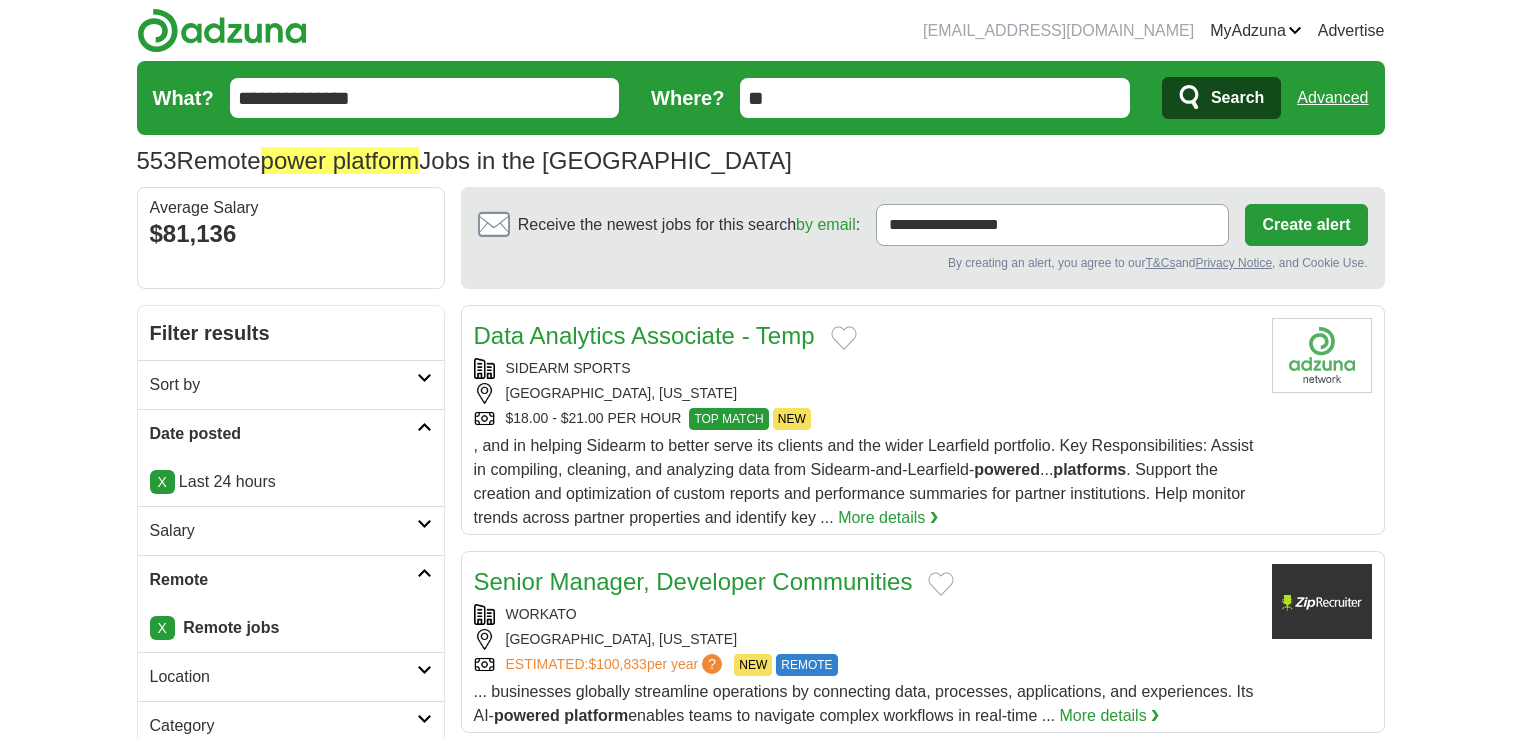scroll, scrollTop: 0, scrollLeft: 0, axis: both 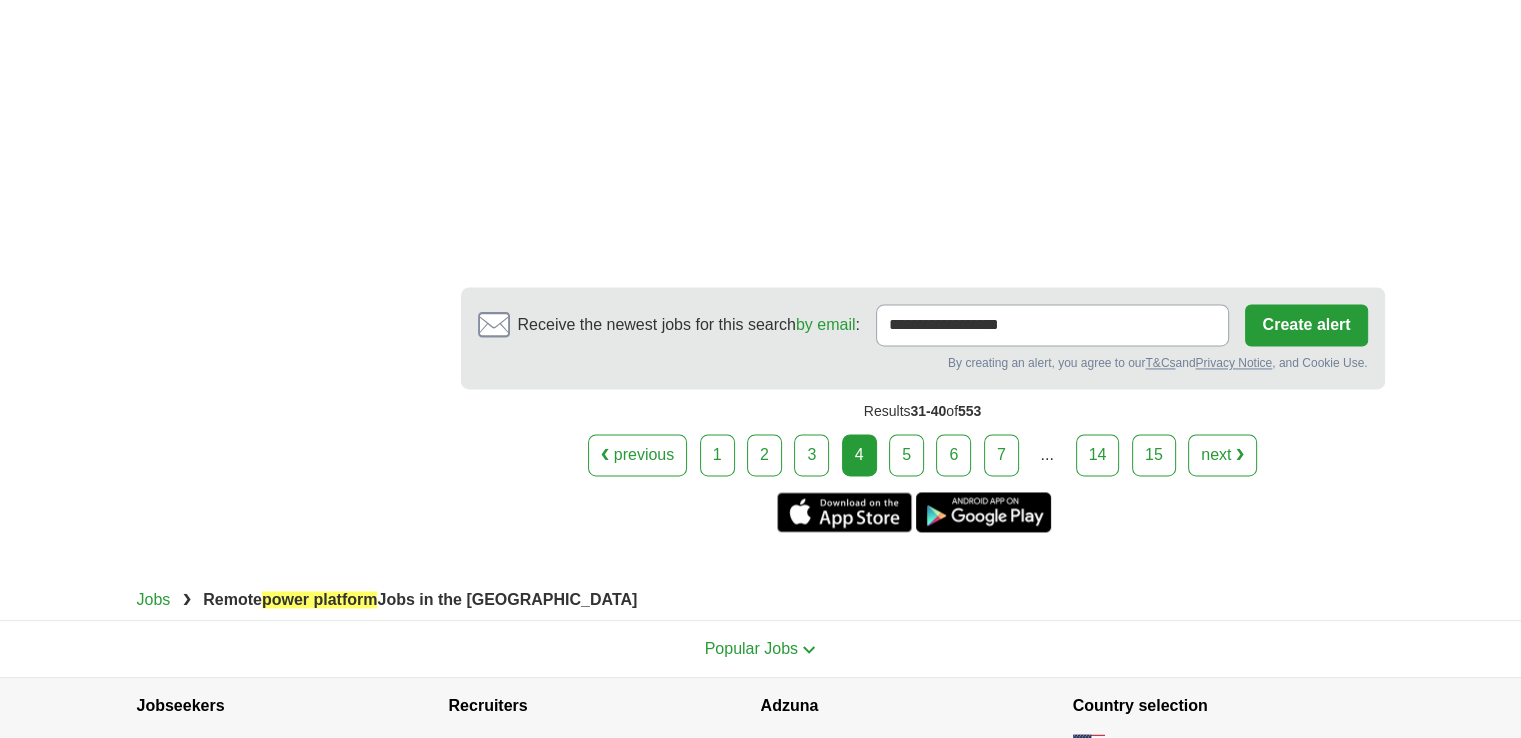 click on "5" at bounding box center (906, 455) 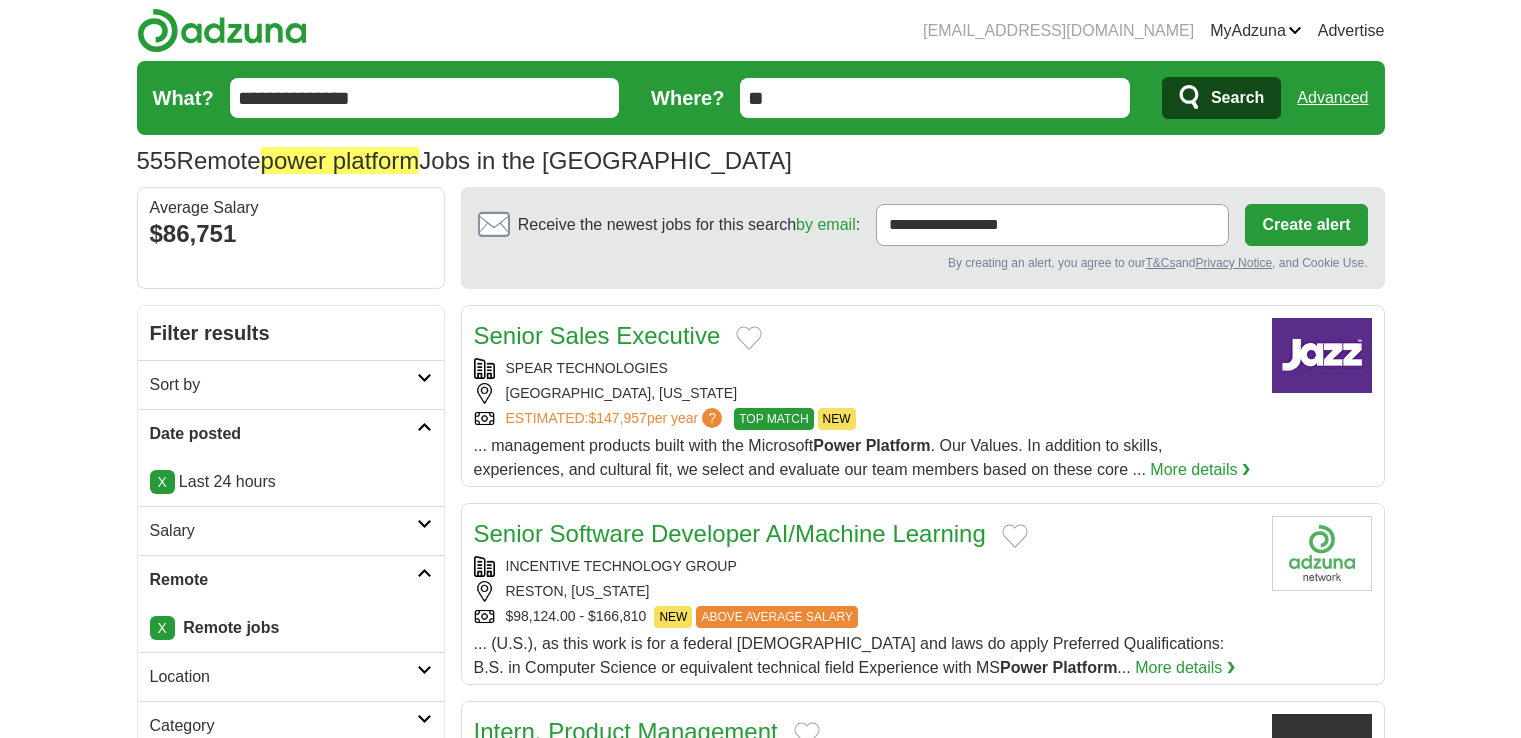 scroll, scrollTop: 0, scrollLeft: 0, axis: both 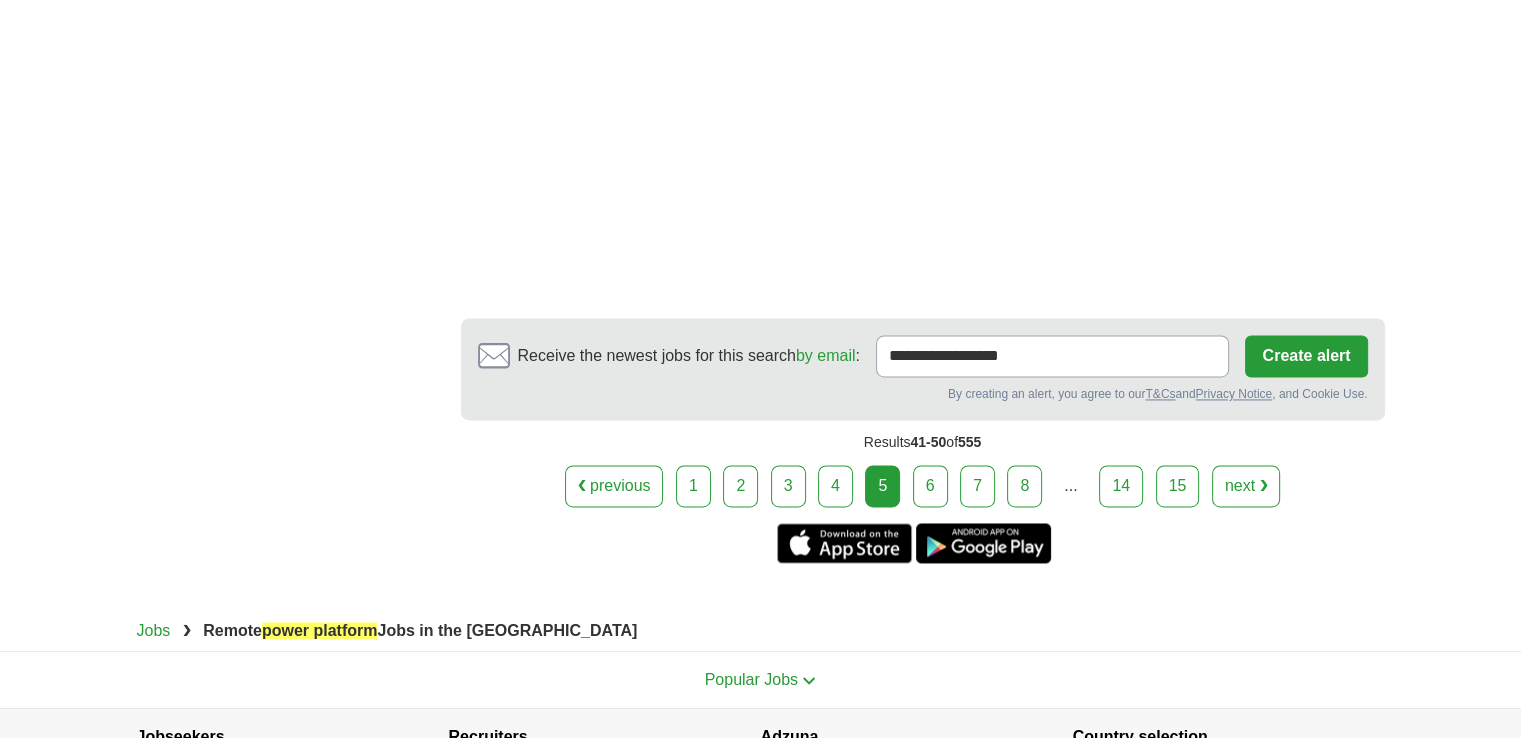 click on "6" at bounding box center [930, 486] 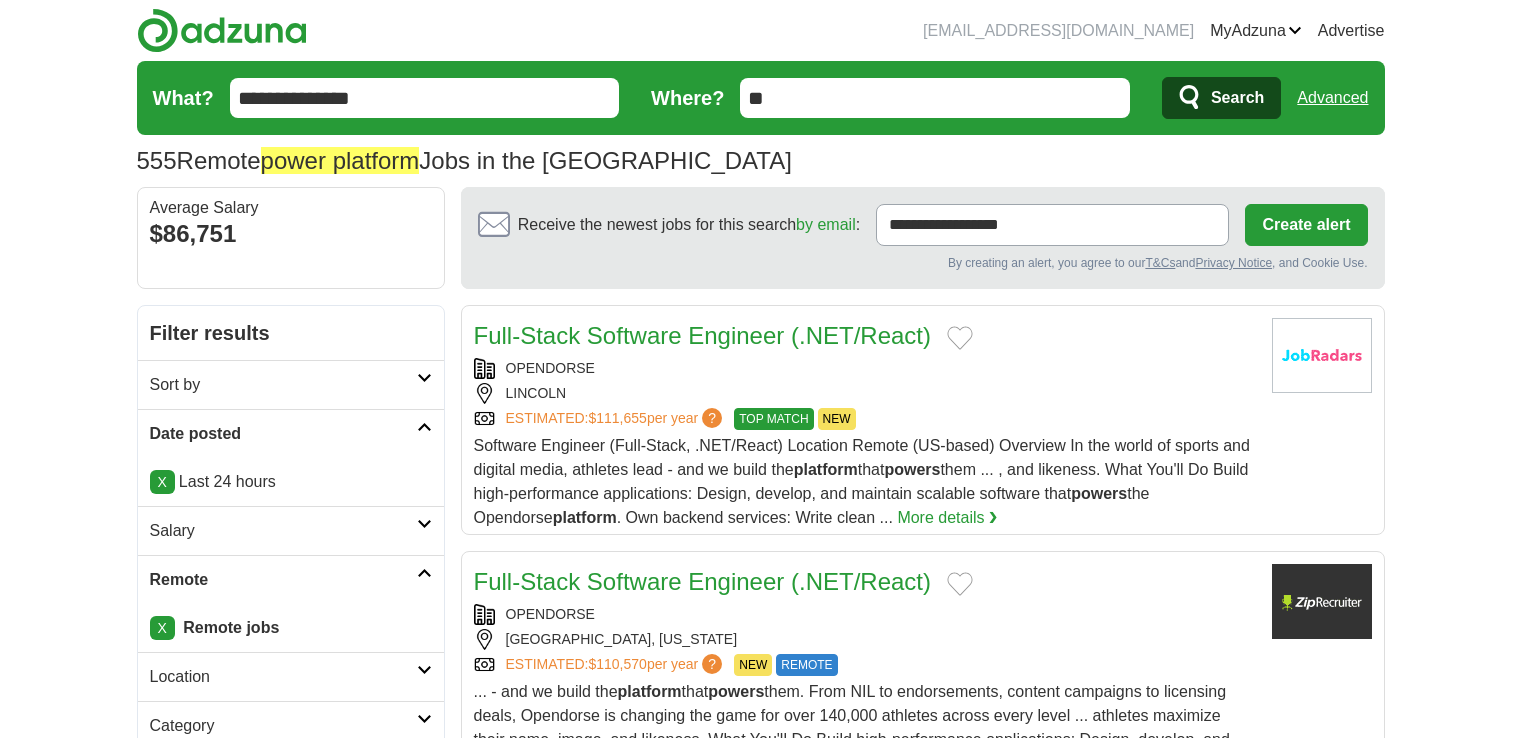 scroll, scrollTop: 0, scrollLeft: 0, axis: both 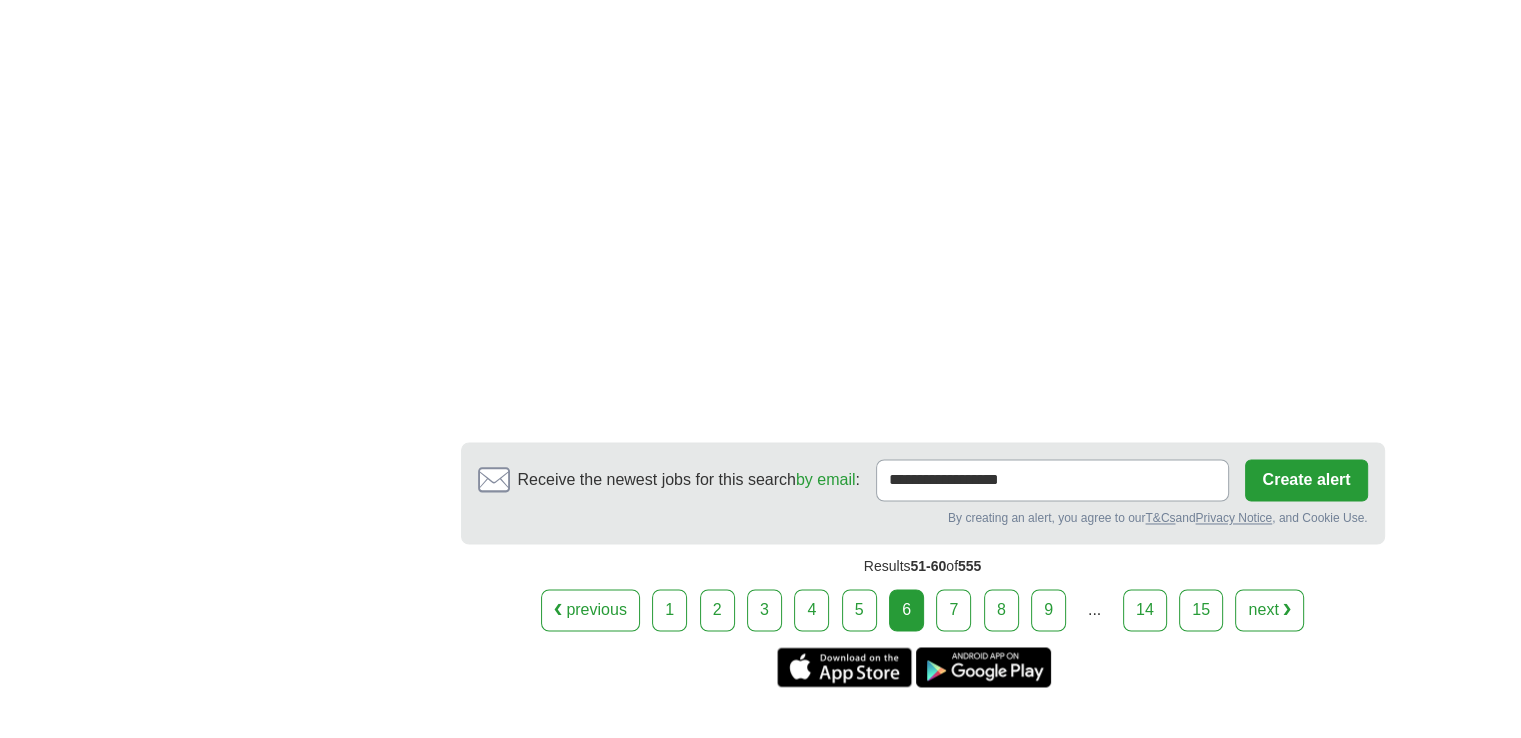 click on "7" at bounding box center (953, 610) 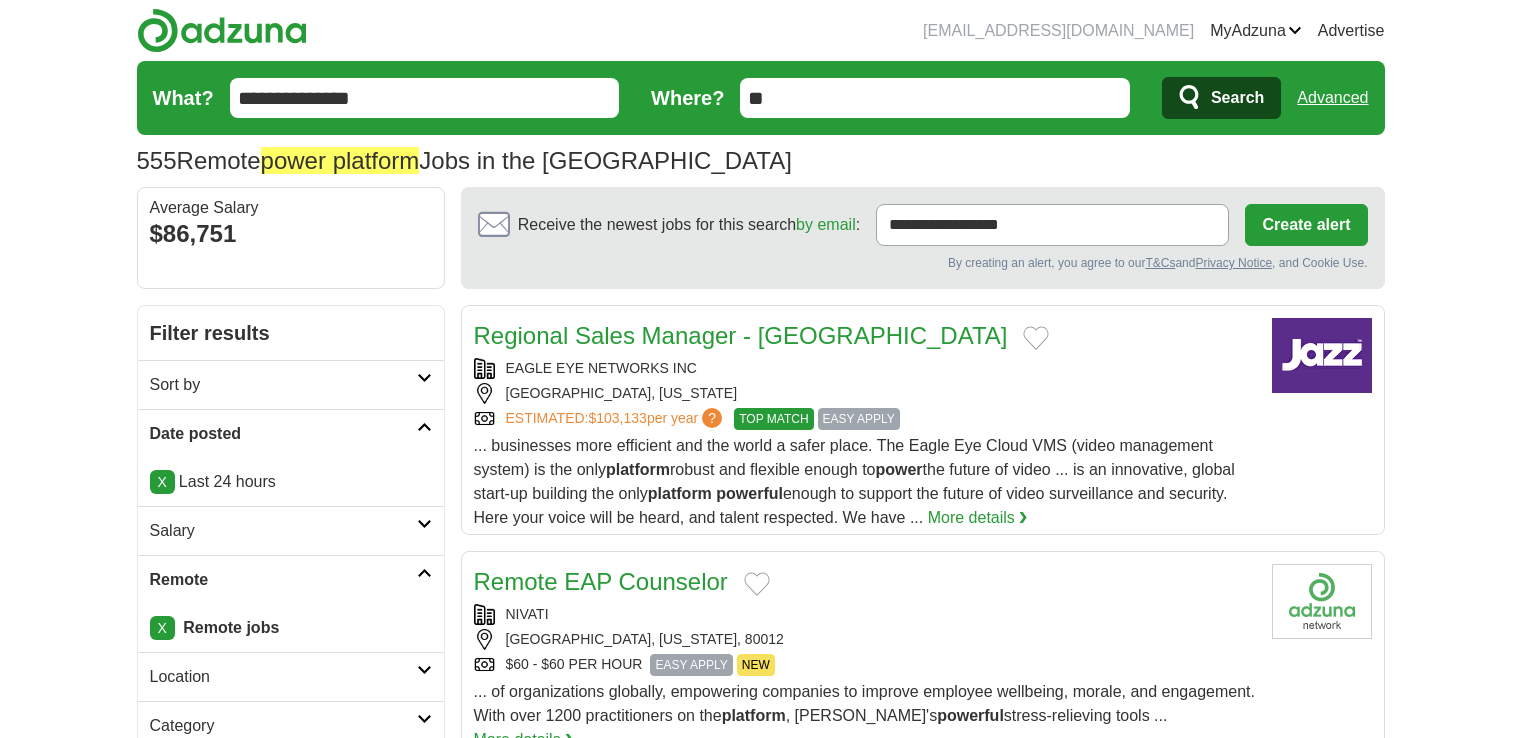 scroll, scrollTop: 0, scrollLeft: 0, axis: both 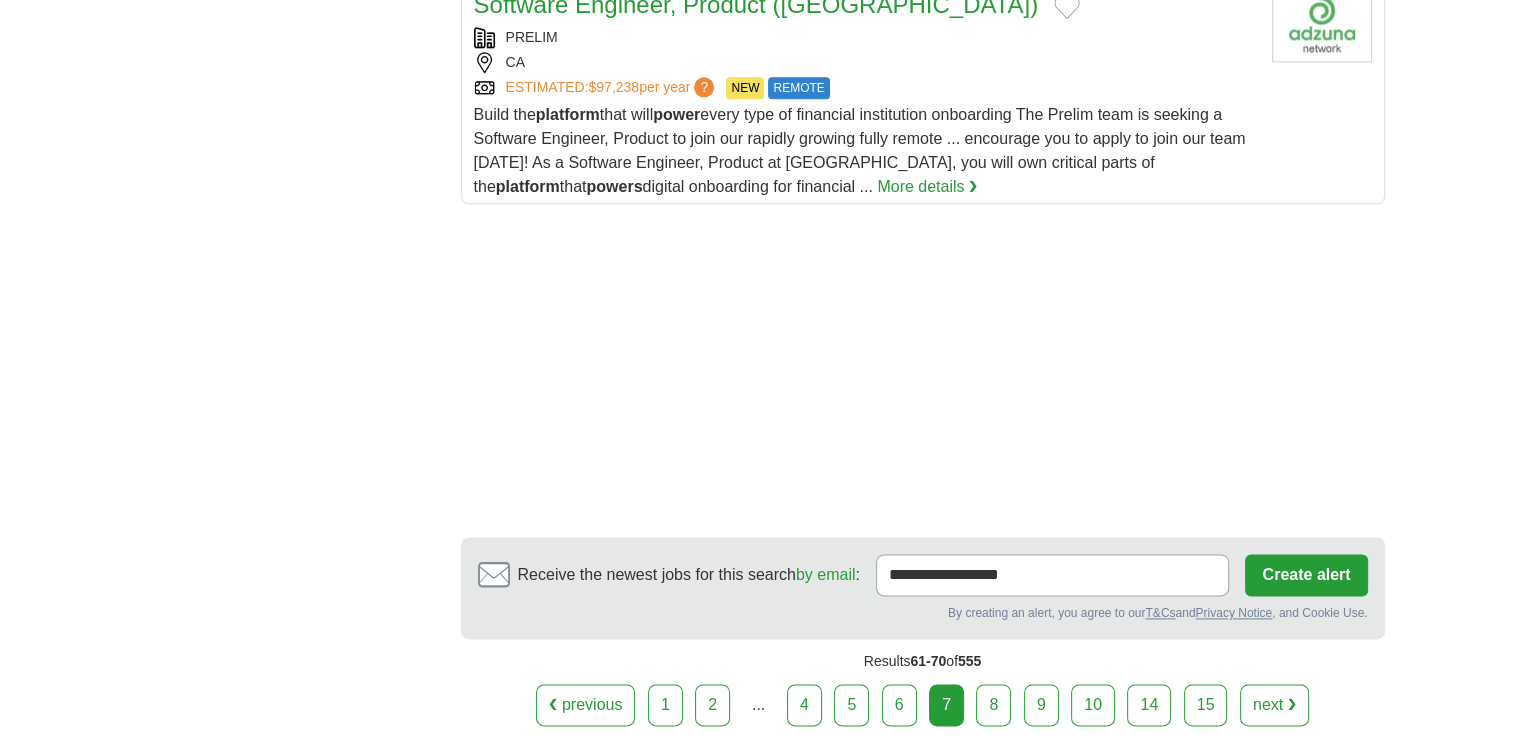 click on "8" at bounding box center [993, 705] 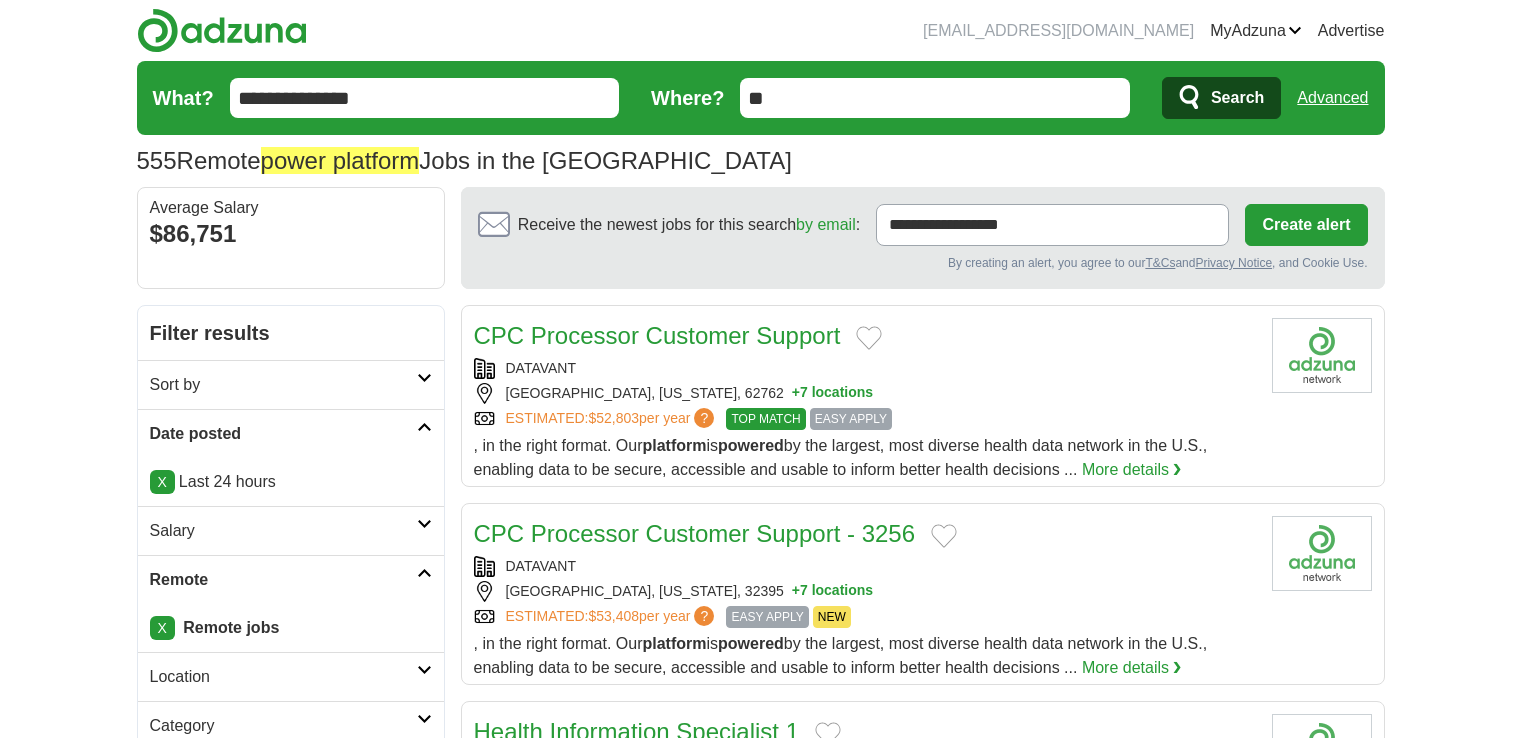 scroll, scrollTop: 0, scrollLeft: 0, axis: both 